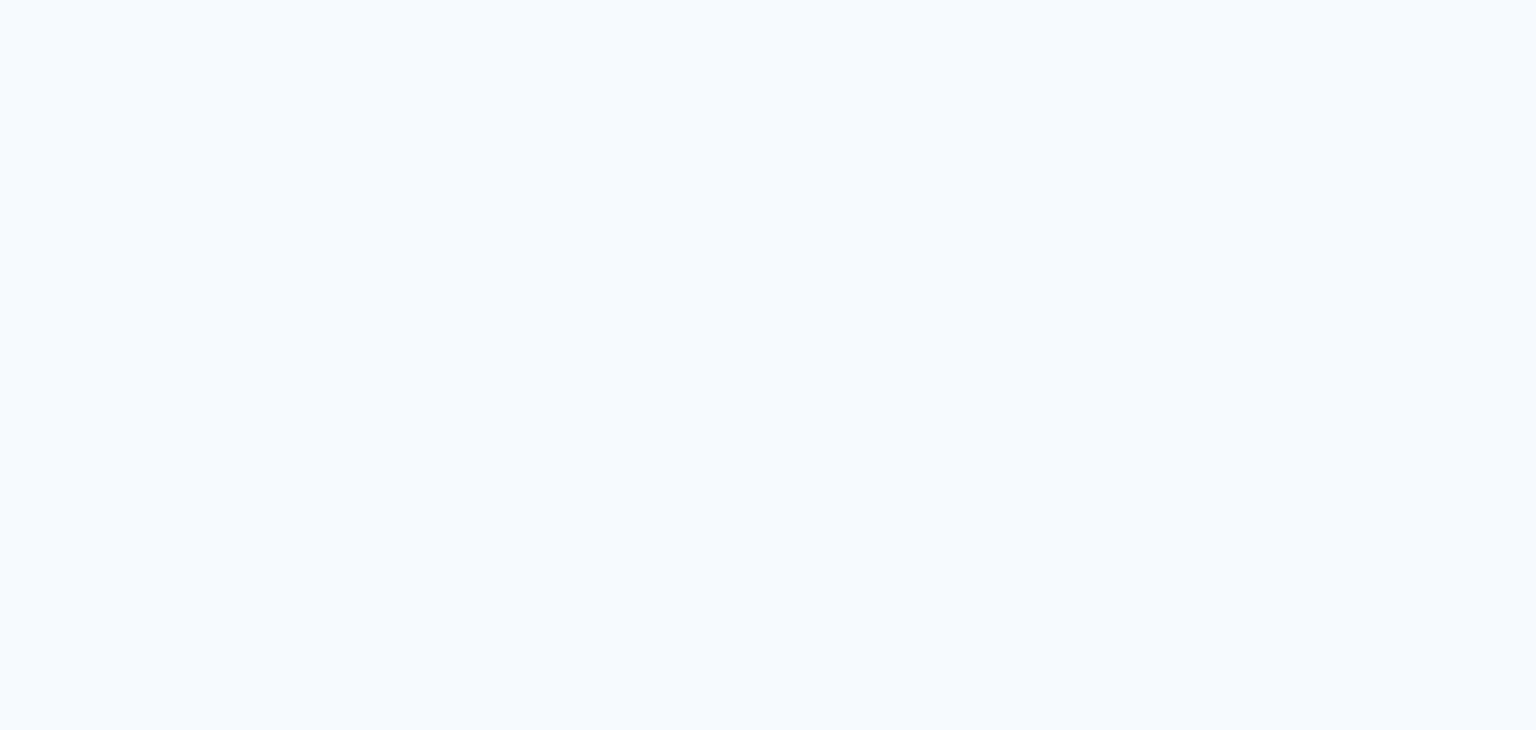 scroll, scrollTop: 0, scrollLeft: 0, axis: both 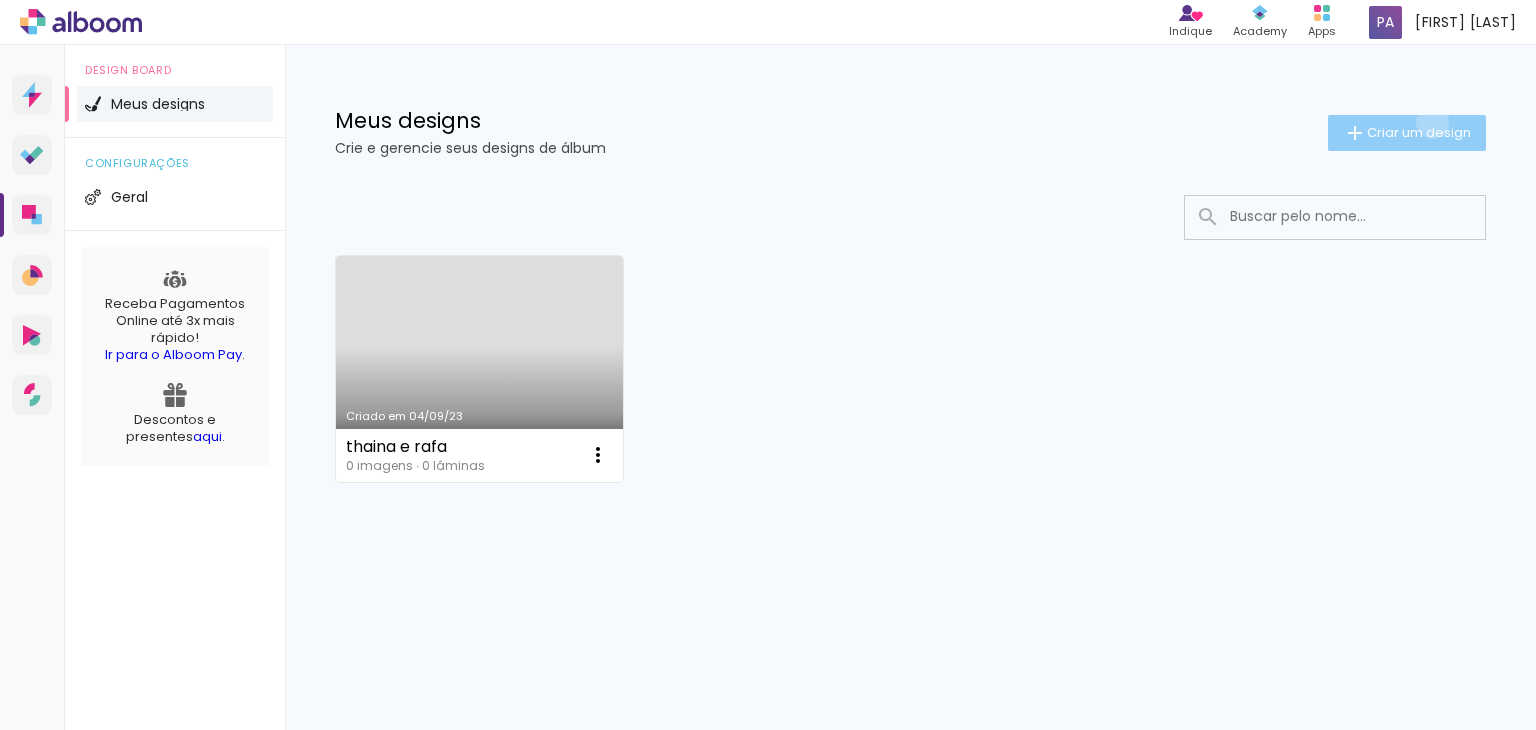 click on "Criar um design" 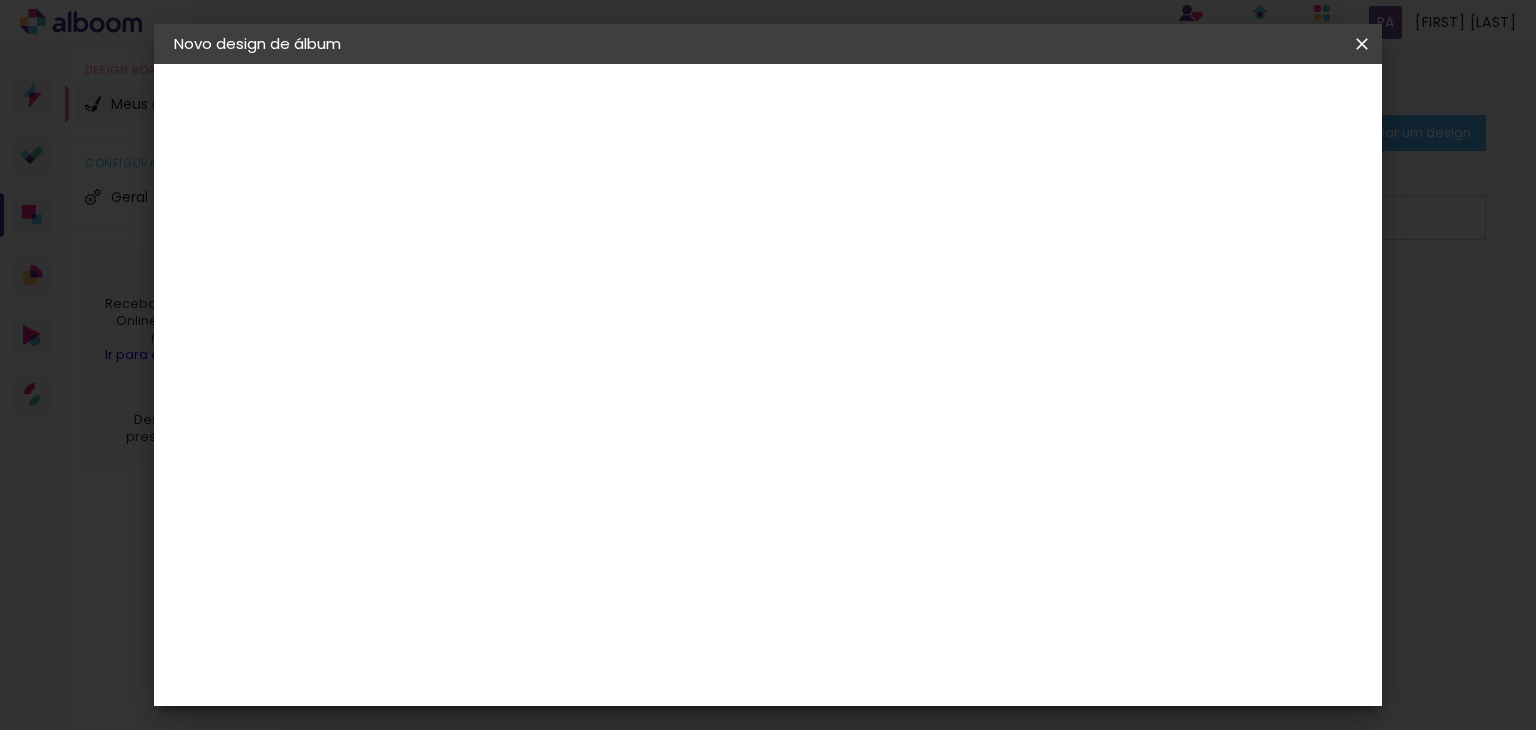 click at bounding box center (501, 268) 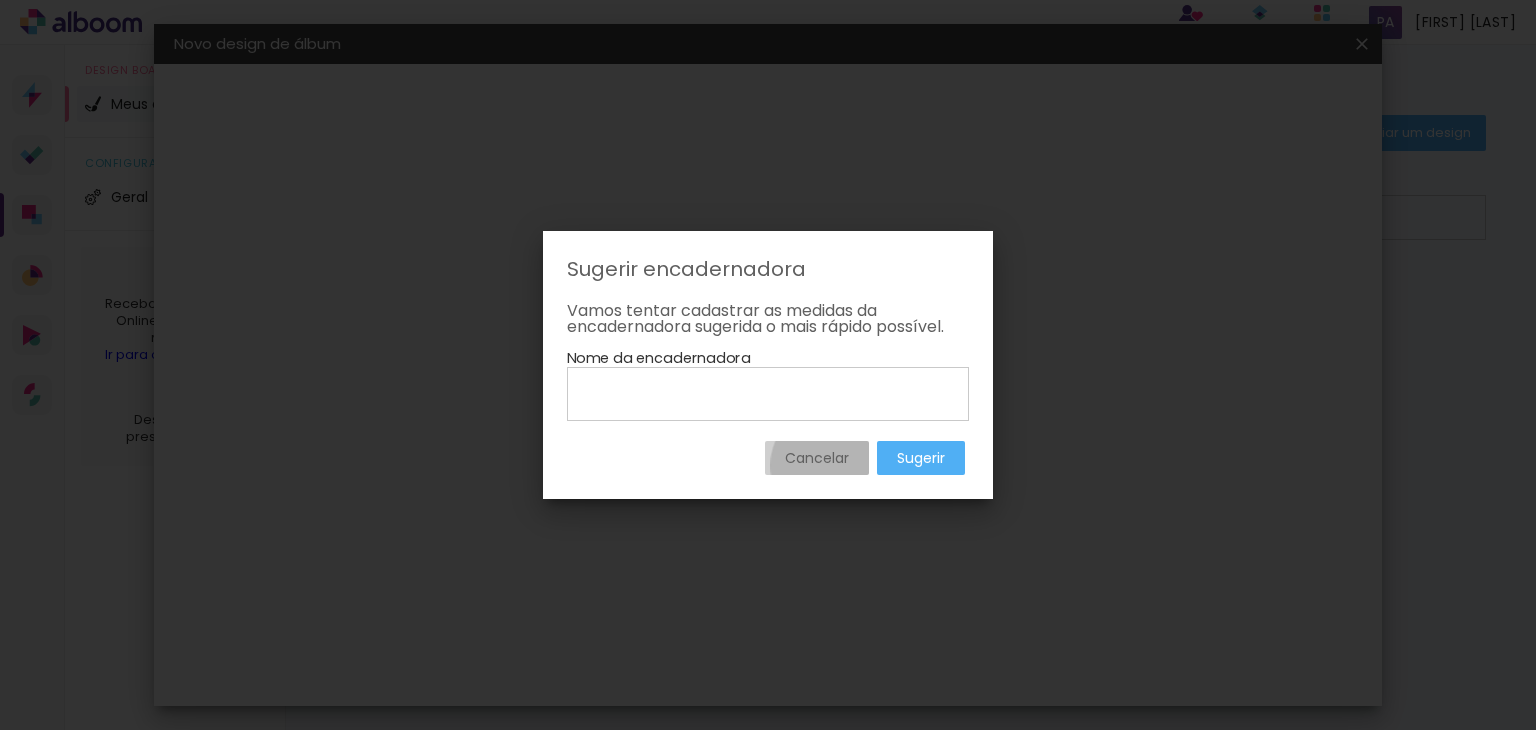 click on "Cancelar" at bounding box center (0, 0) 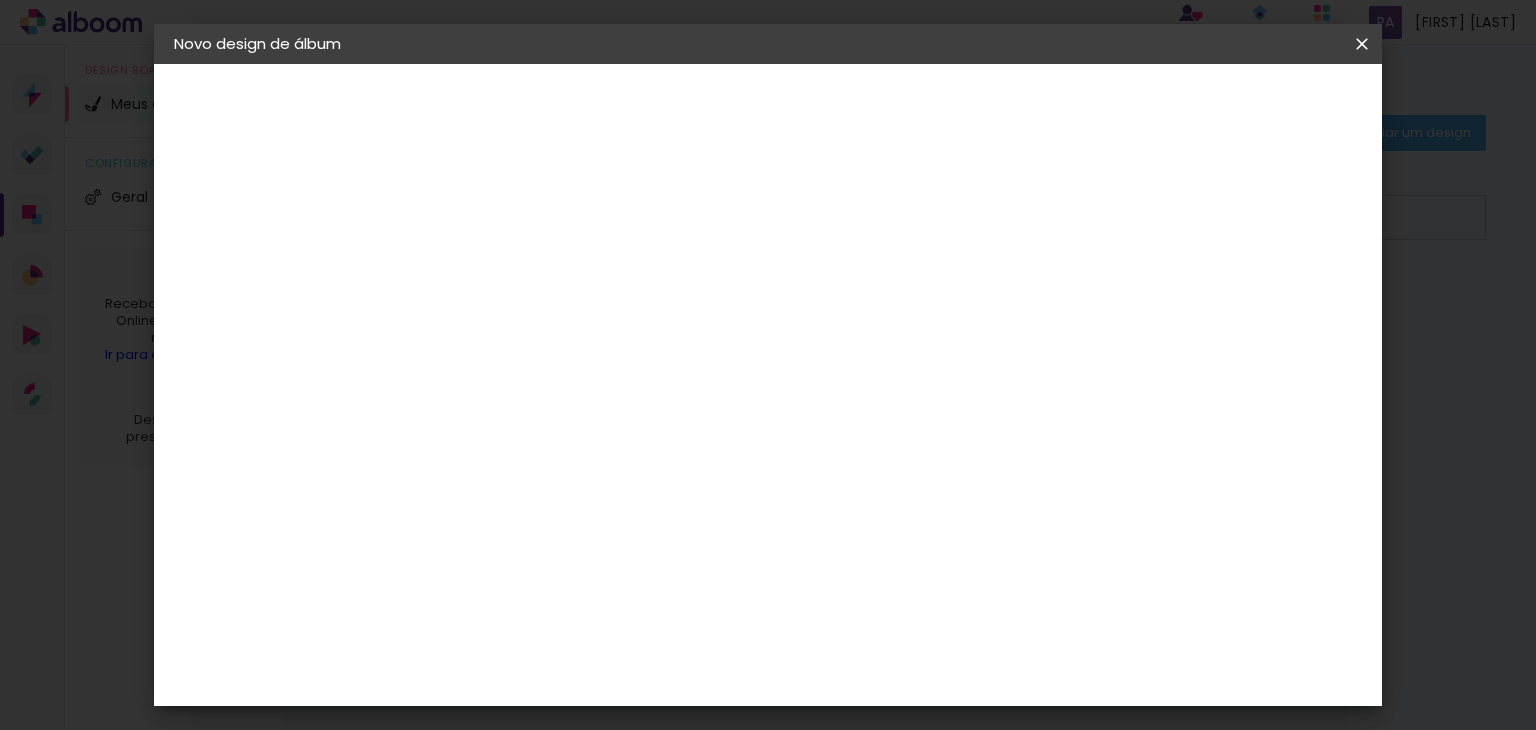 click on "dig" at bounding box center (532, 380) 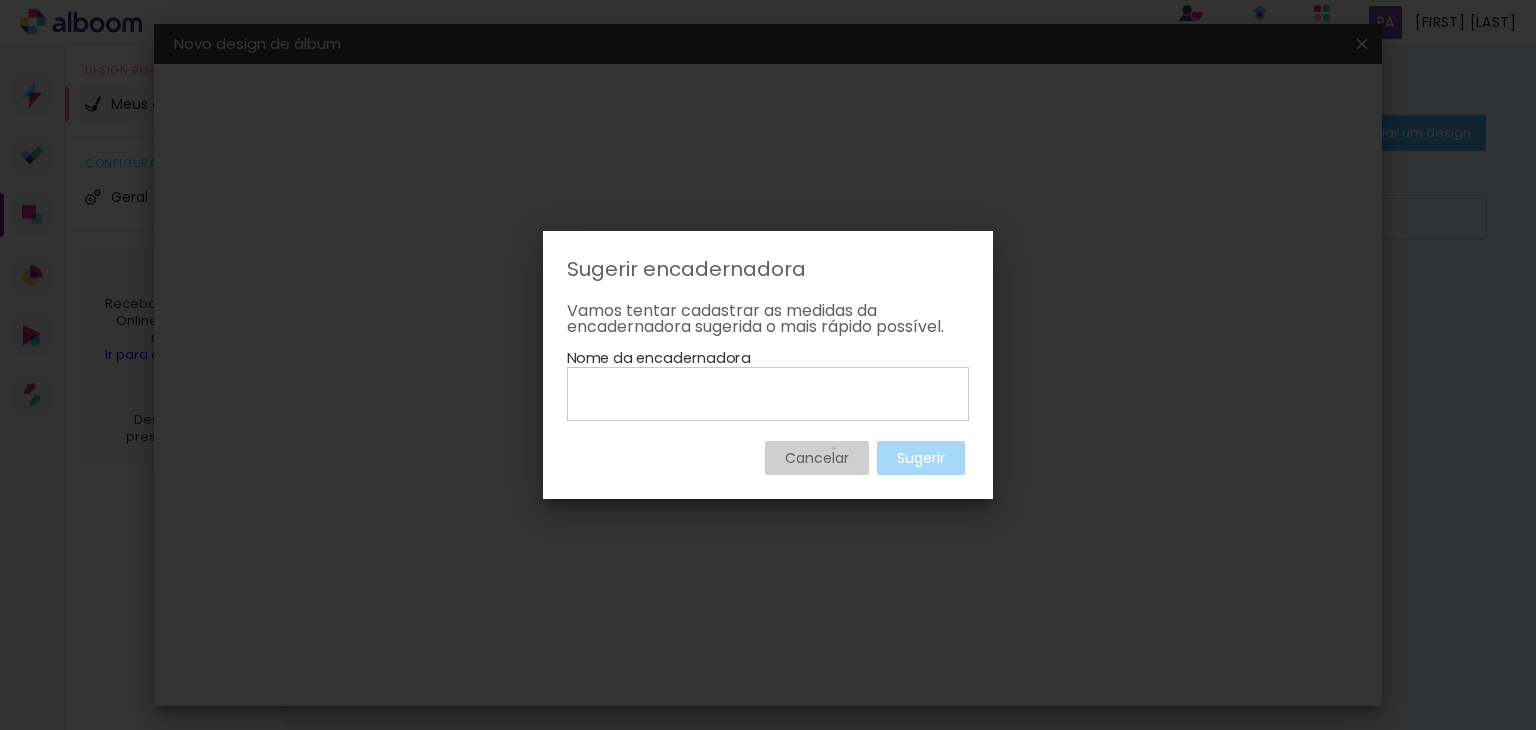 click on "Cancelar" at bounding box center (0, 0) 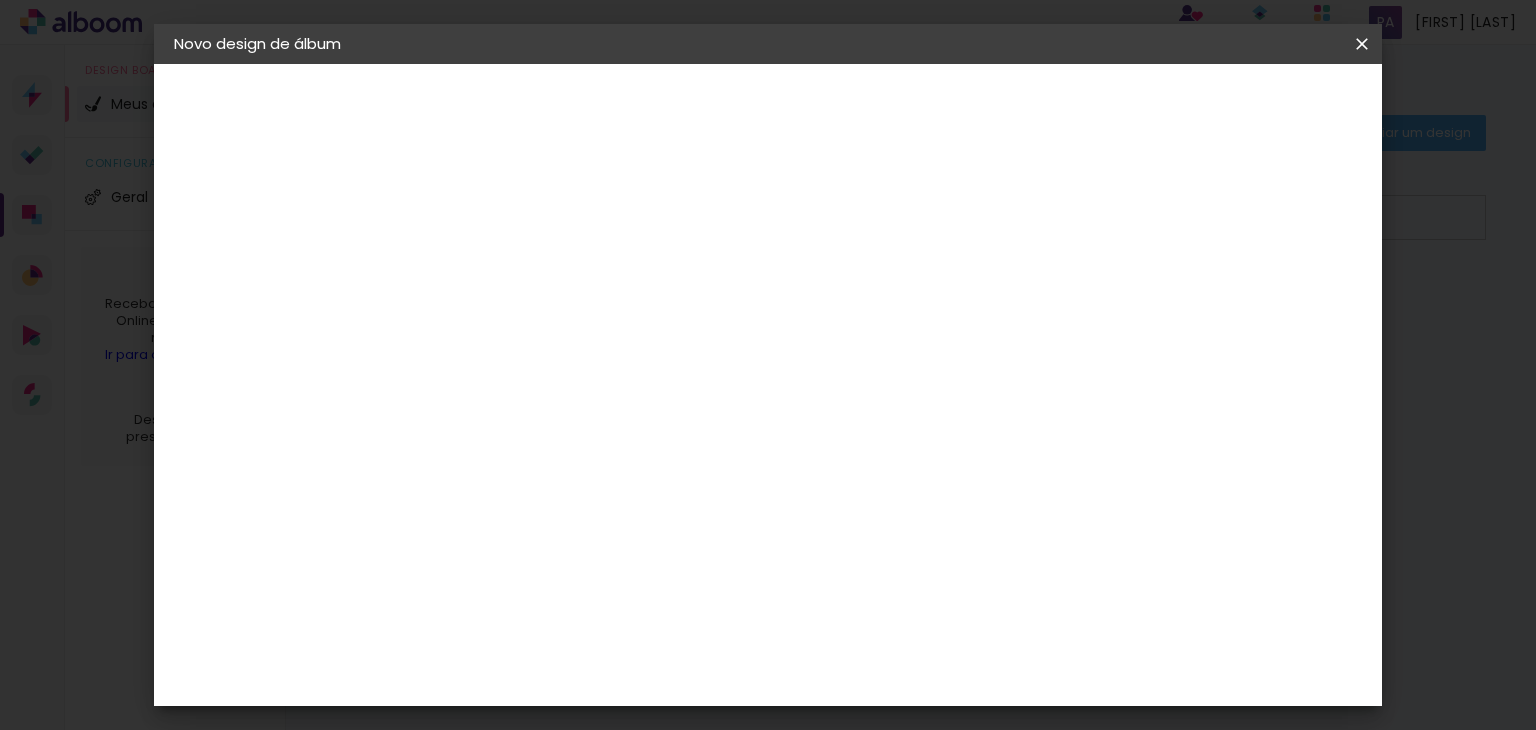 click on "Avançar" at bounding box center (0, 0) 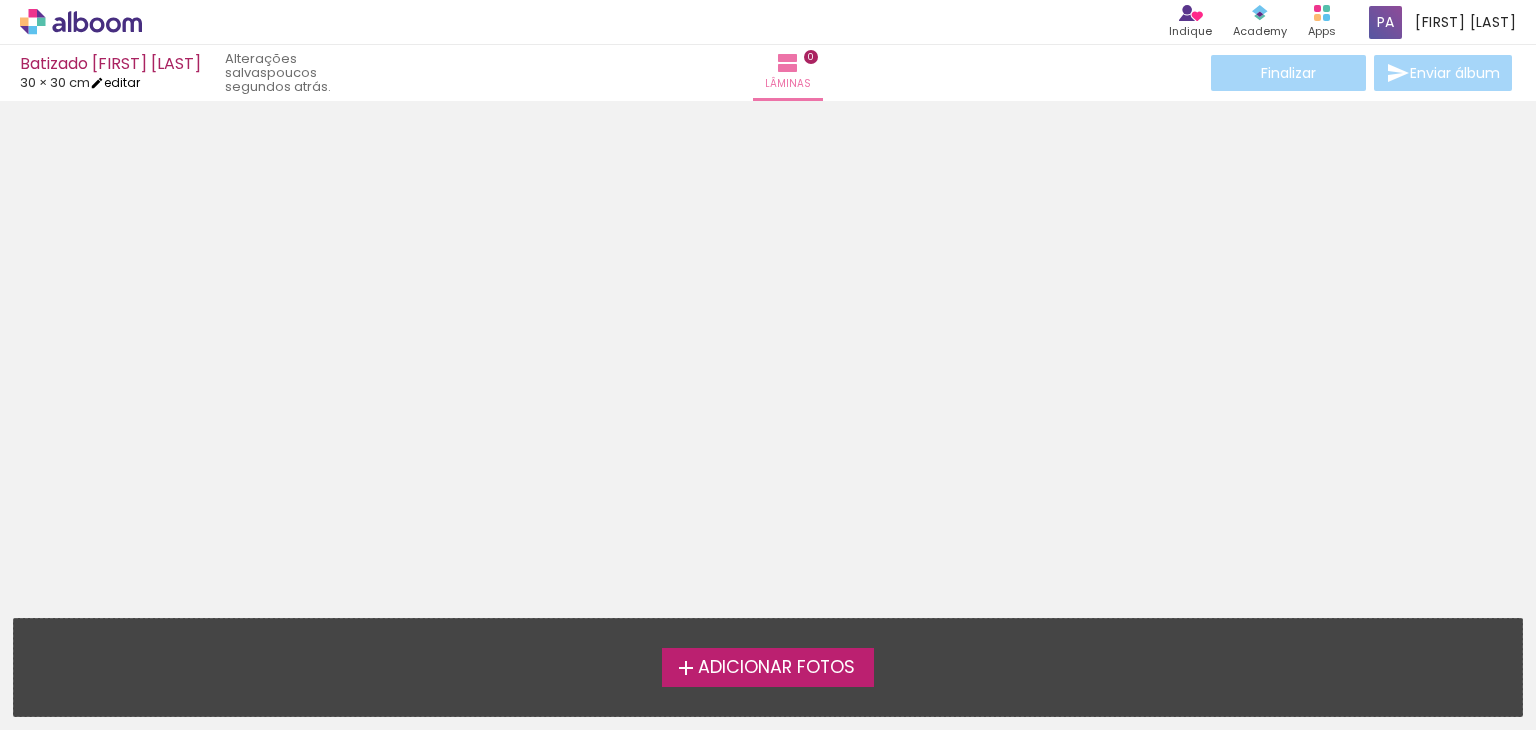 click at bounding box center (97, 83) 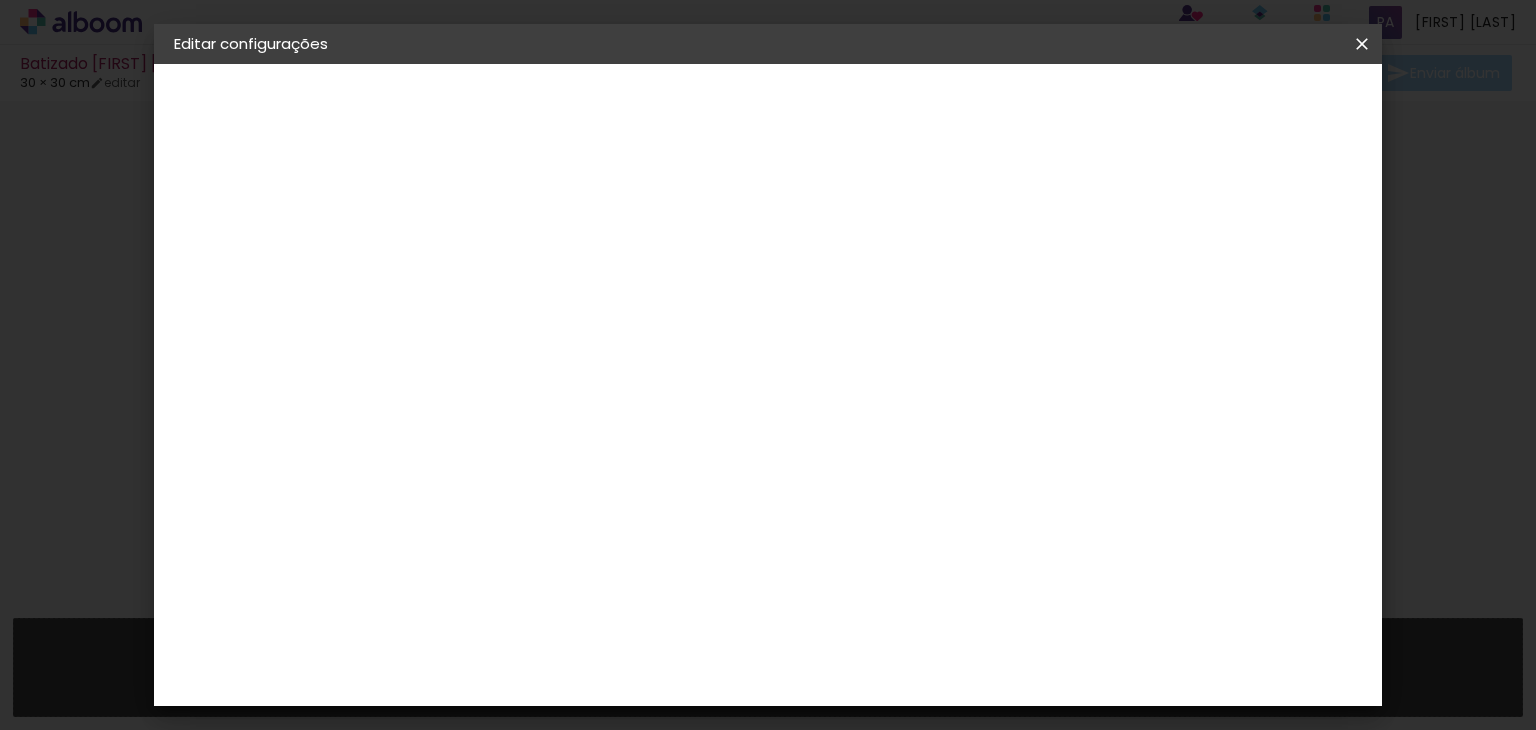 drag, startPoint x: 476, startPoint y: 379, endPoint x: 520, endPoint y: 401, distance: 49.193497 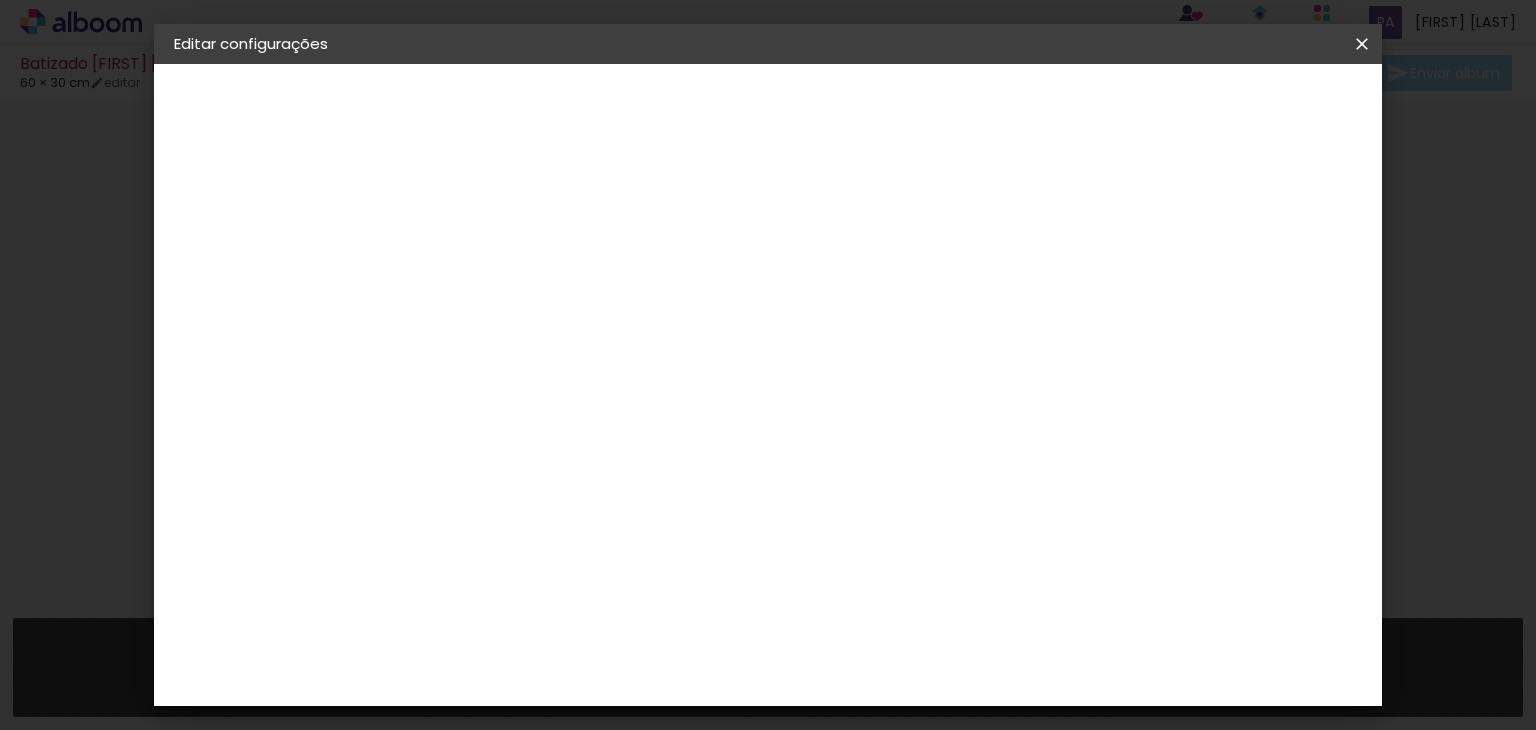 scroll, scrollTop: 187, scrollLeft: 0, axis: vertical 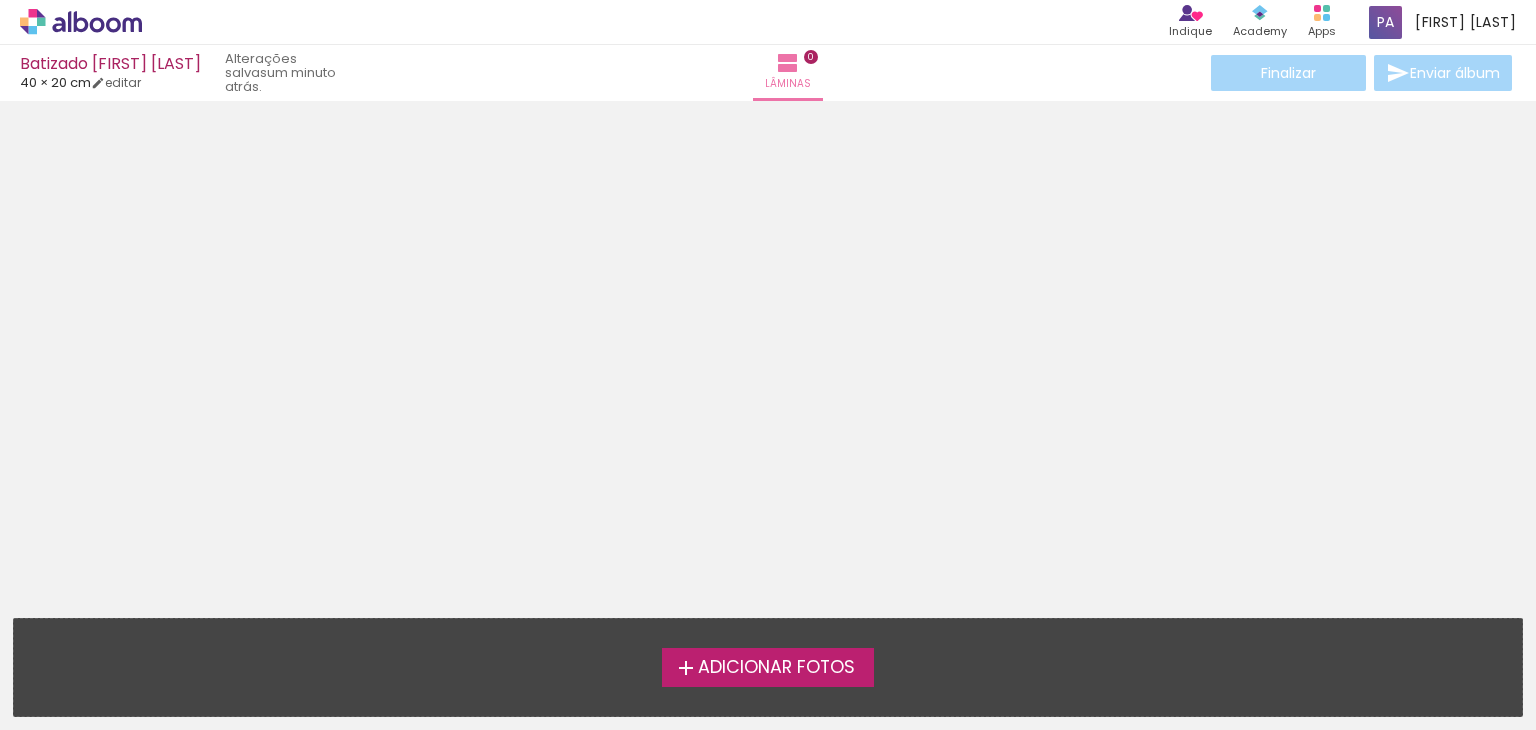 click at bounding box center [768, 353] 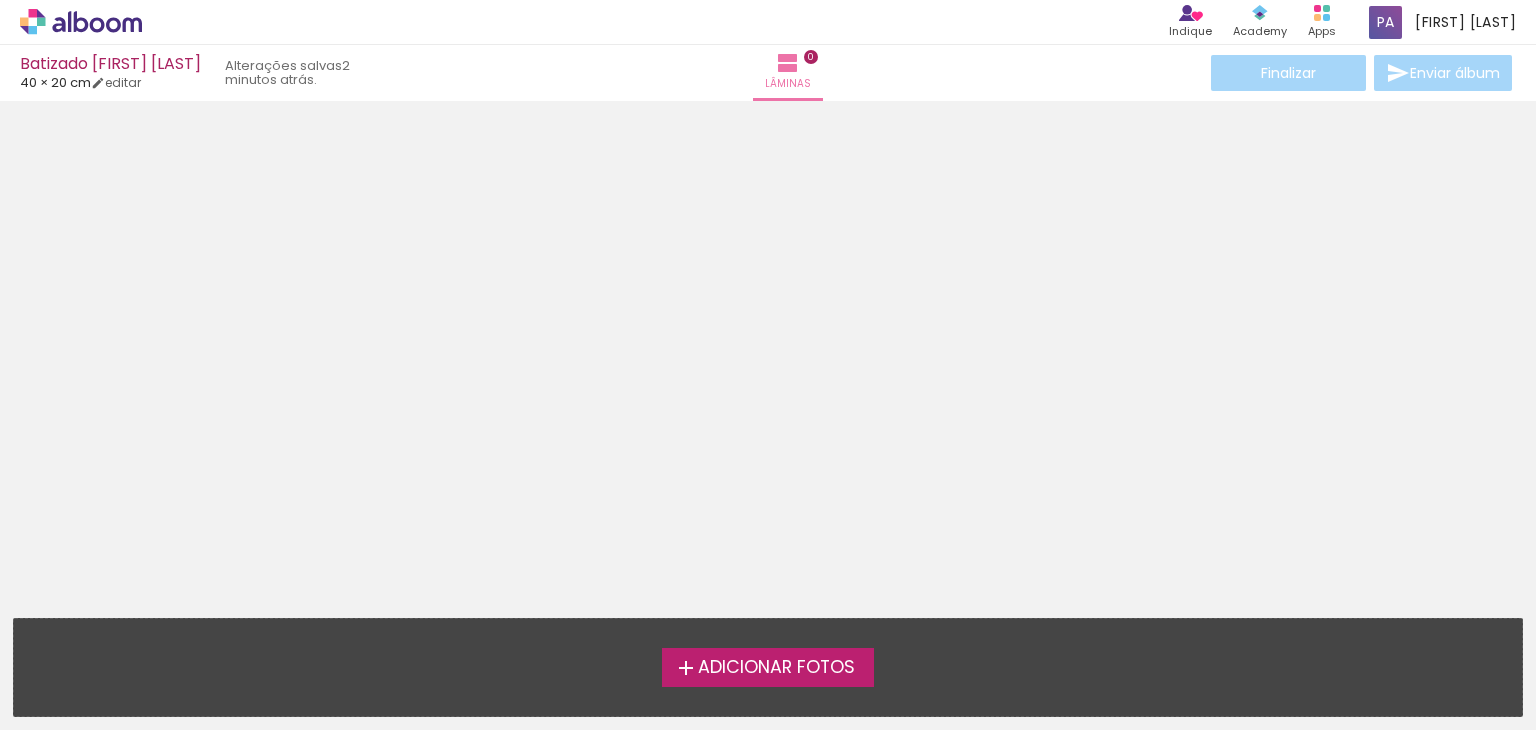 click on "Adicionar Fotos" at bounding box center (776, 668) 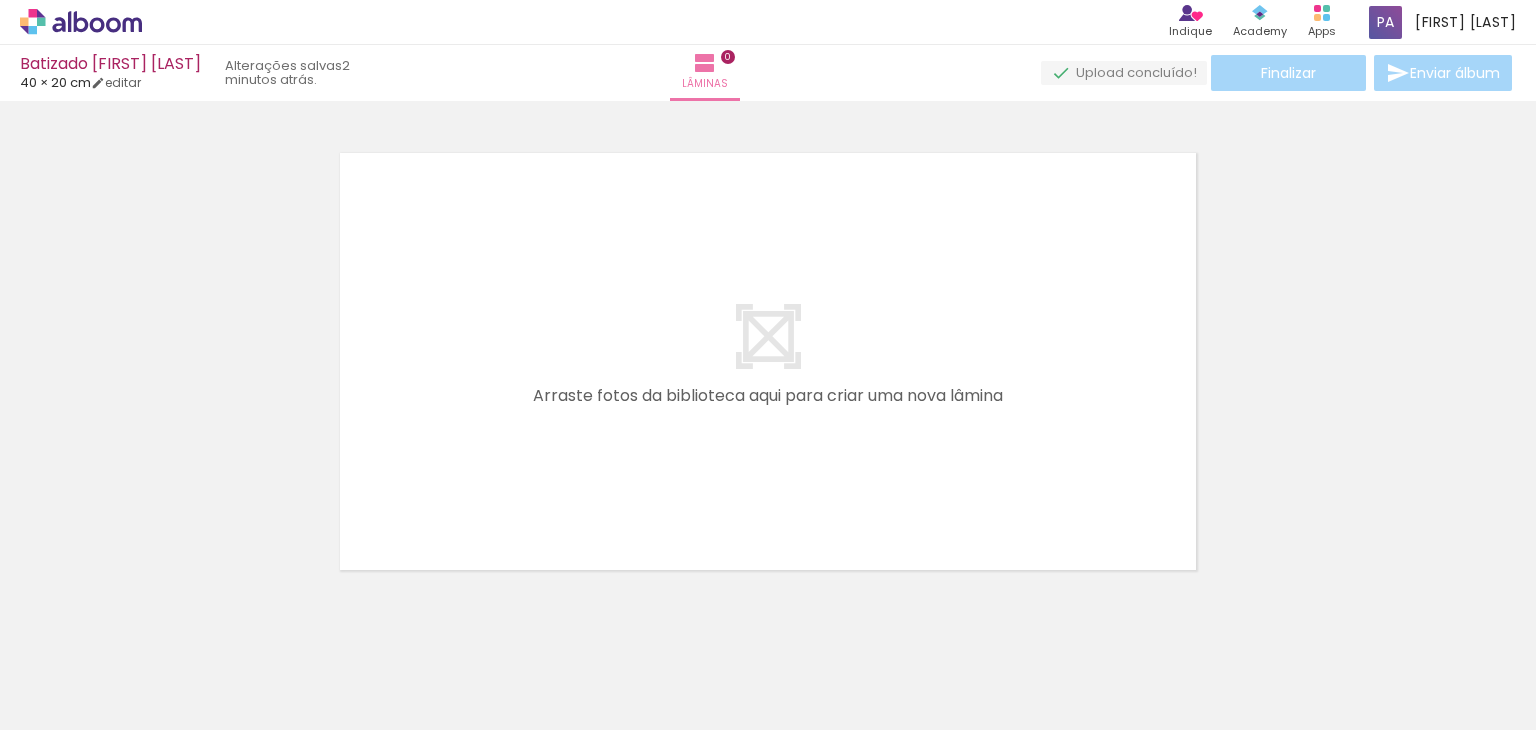 scroll, scrollTop: 25, scrollLeft: 0, axis: vertical 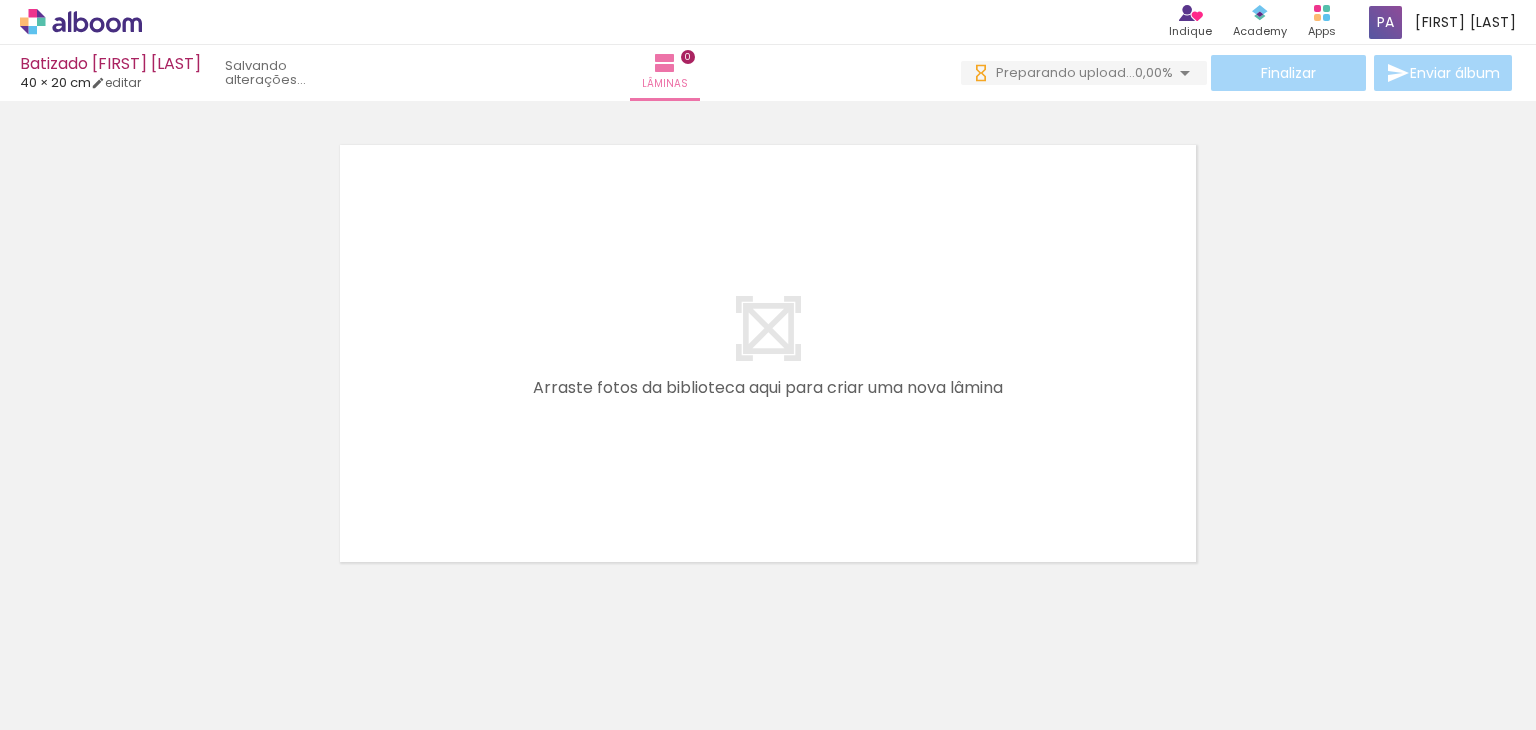 click at bounding box center [768, 353] 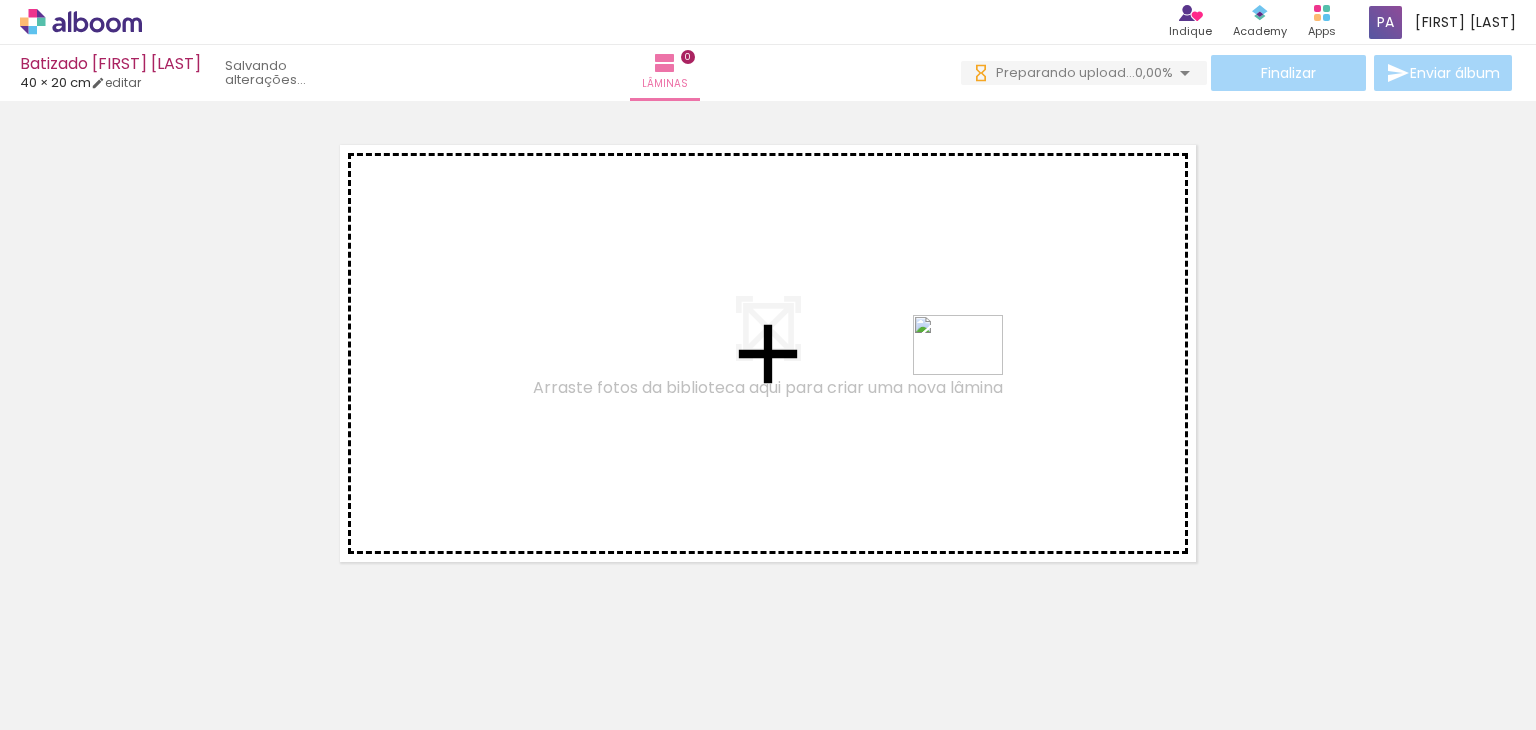 drag, startPoint x: 1366, startPoint y: 667, endPoint x: 965, endPoint y: 371, distance: 498.4145 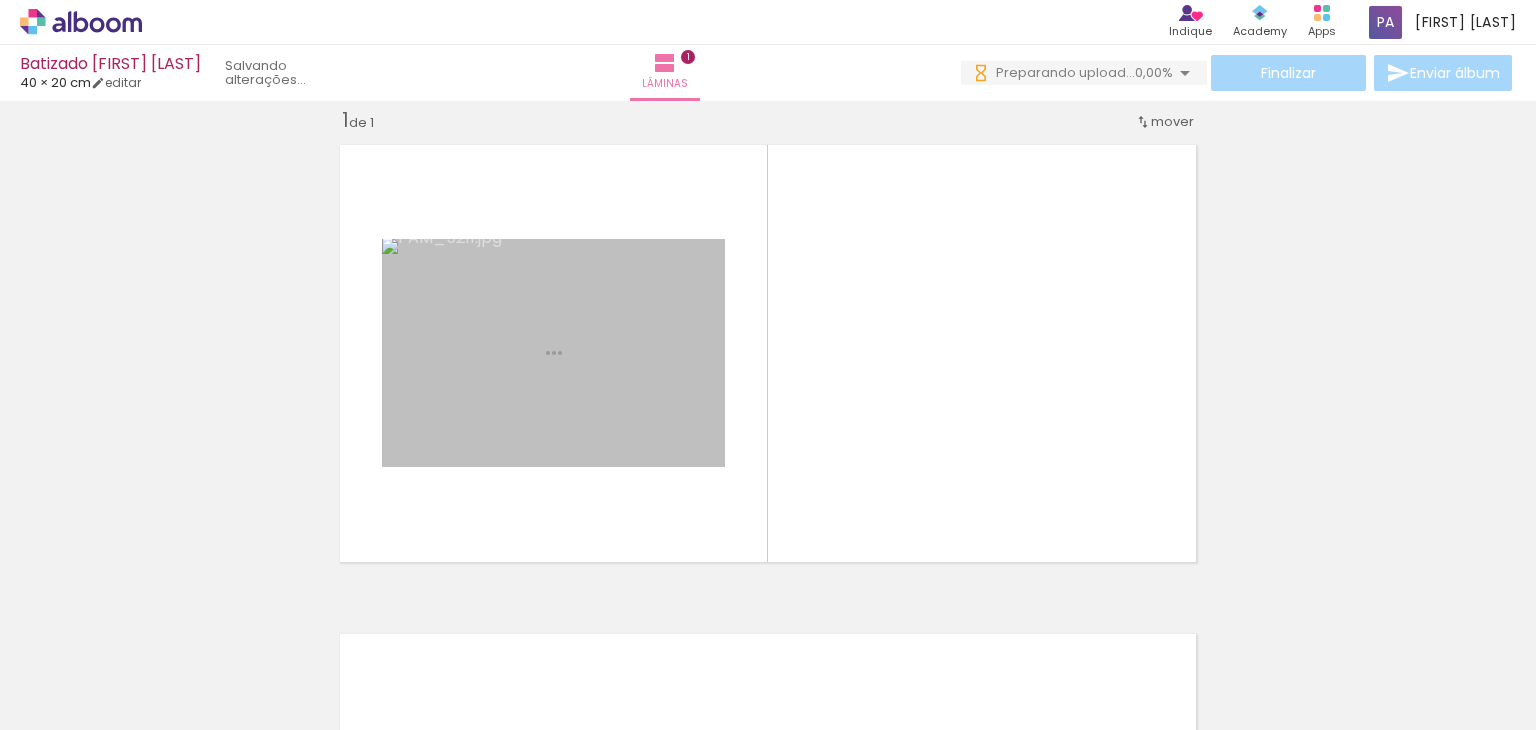 scroll, scrollTop: 25, scrollLeft: 0, axis: vertical 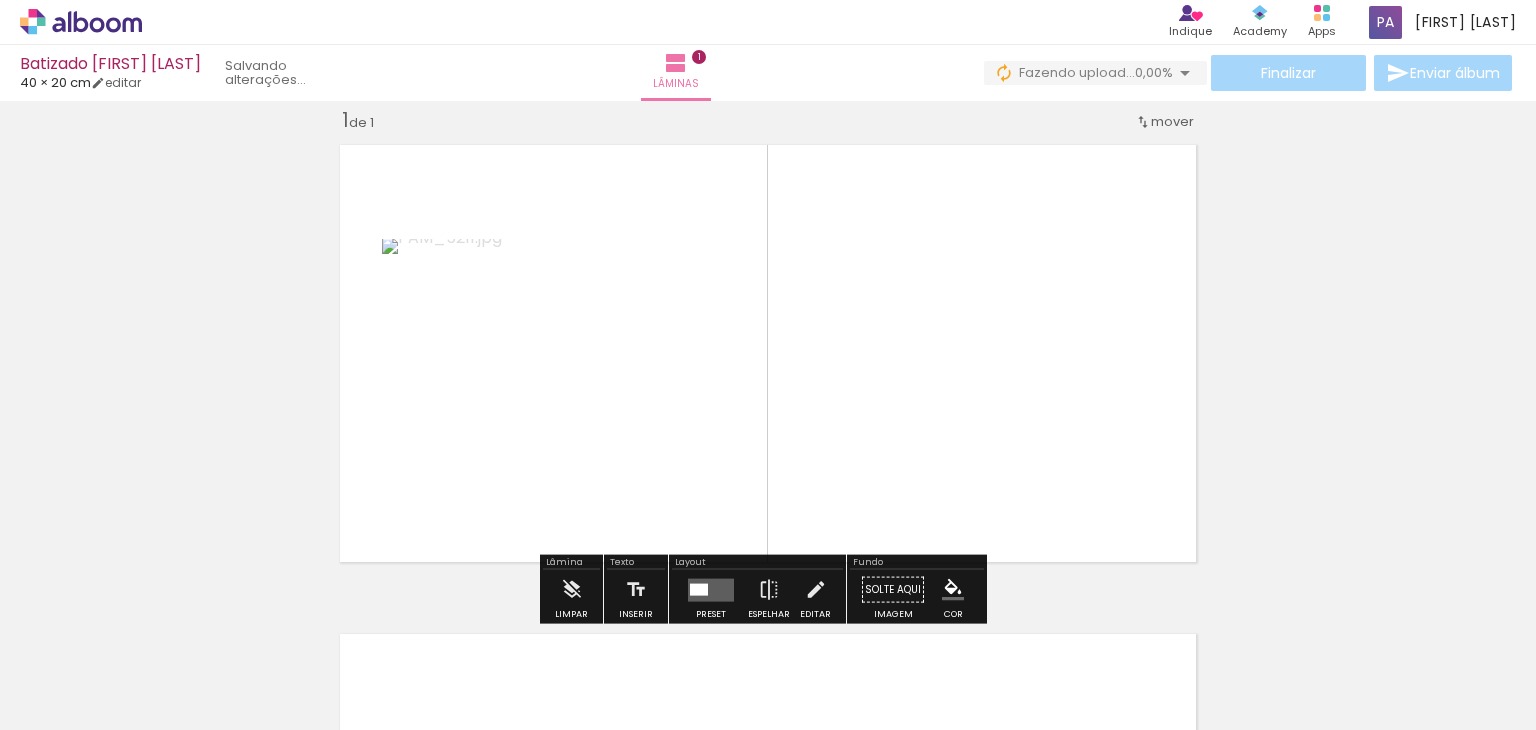 click at bounding box center [711, 589] 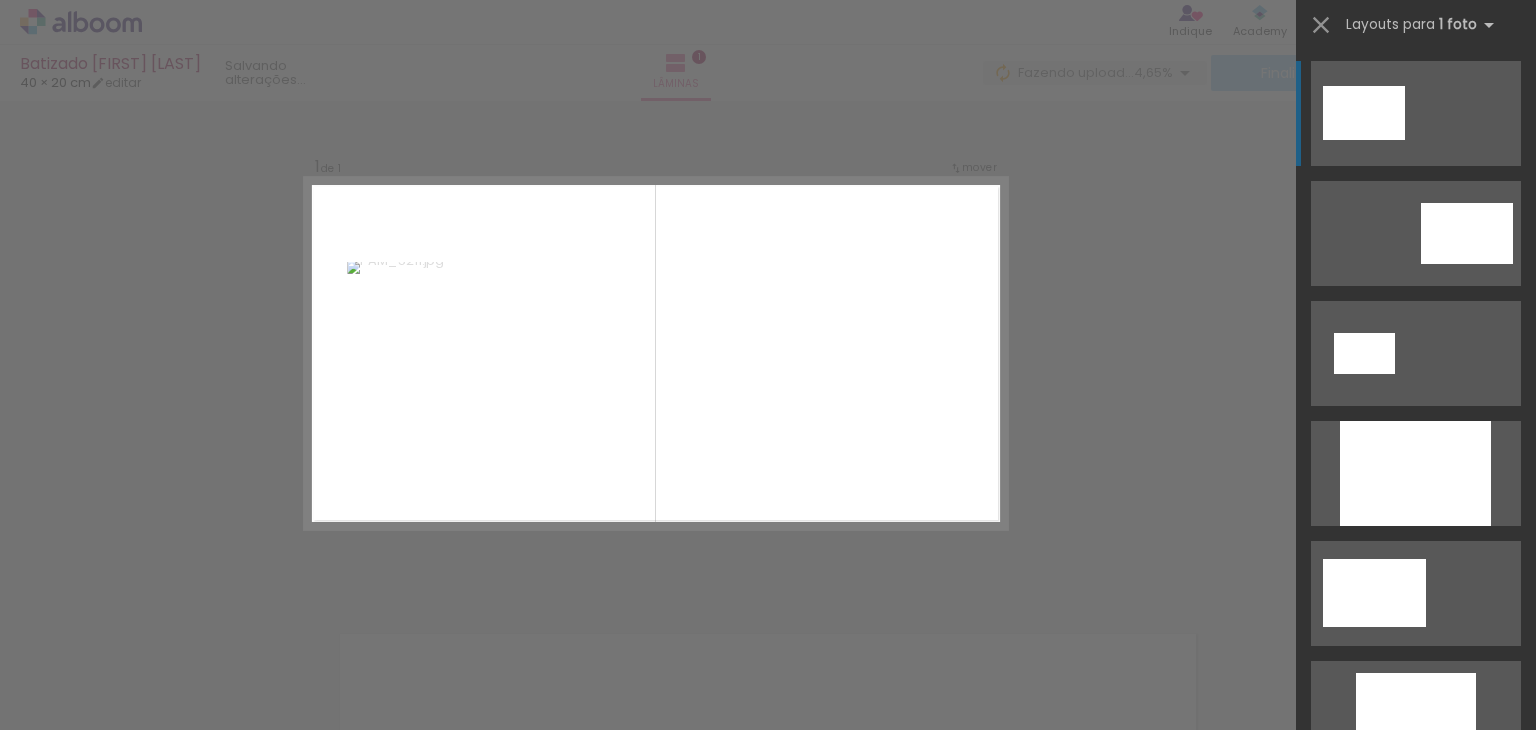 click at bounding box center (1416, 113) 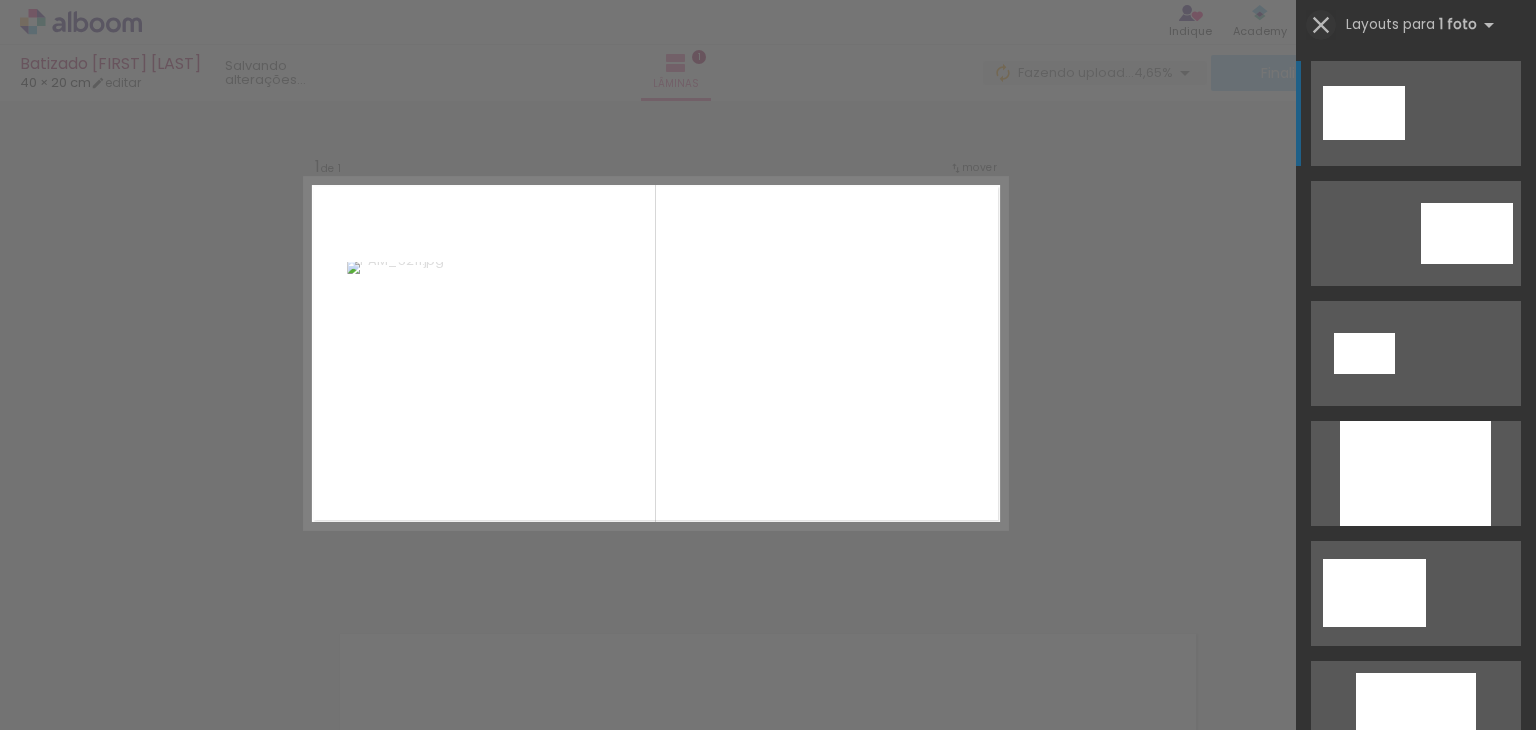 click at bounding box center (1321, 25) 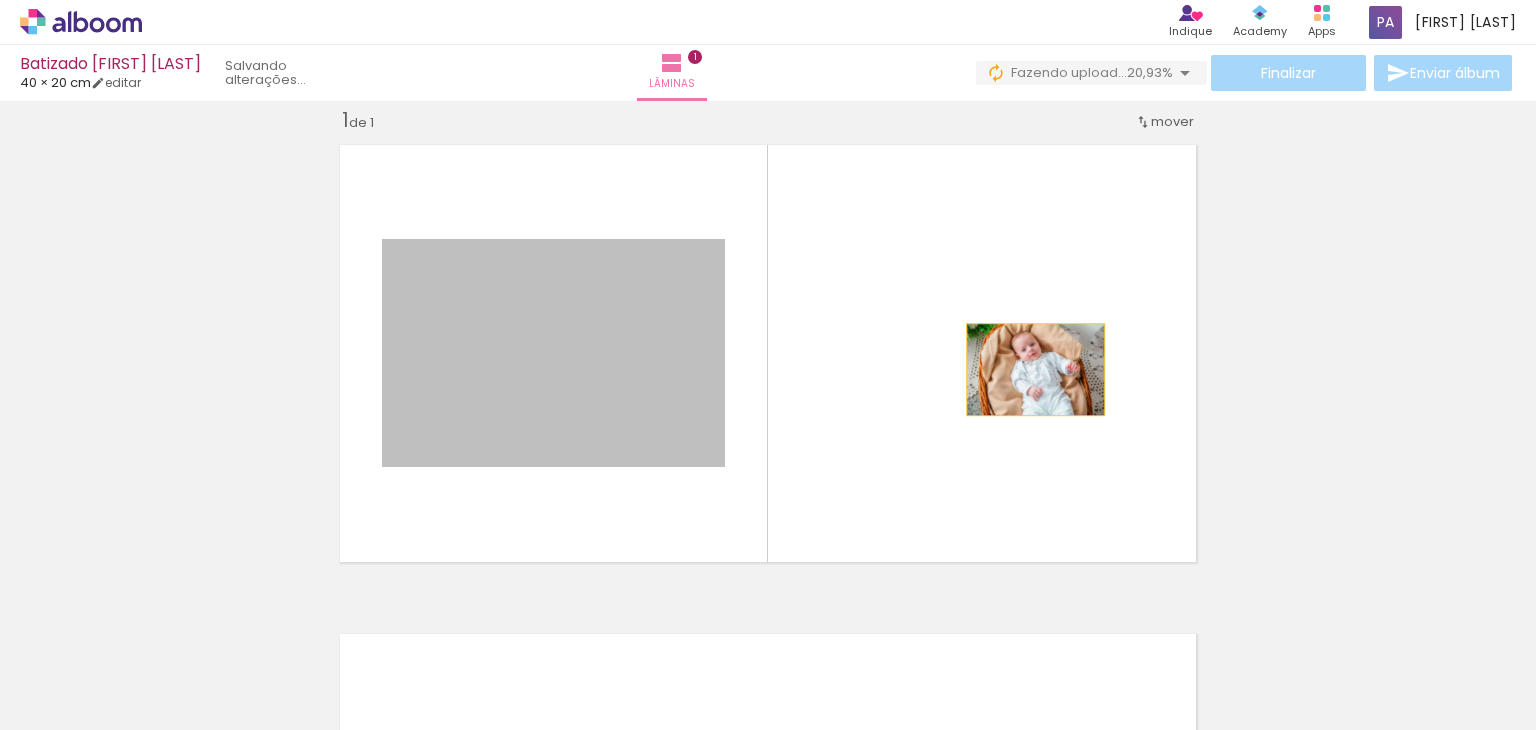 drag, startPoint x: 632, startPoint y: 385, endPoint x: 1028, endPoint y: 369, distance: 396.3231 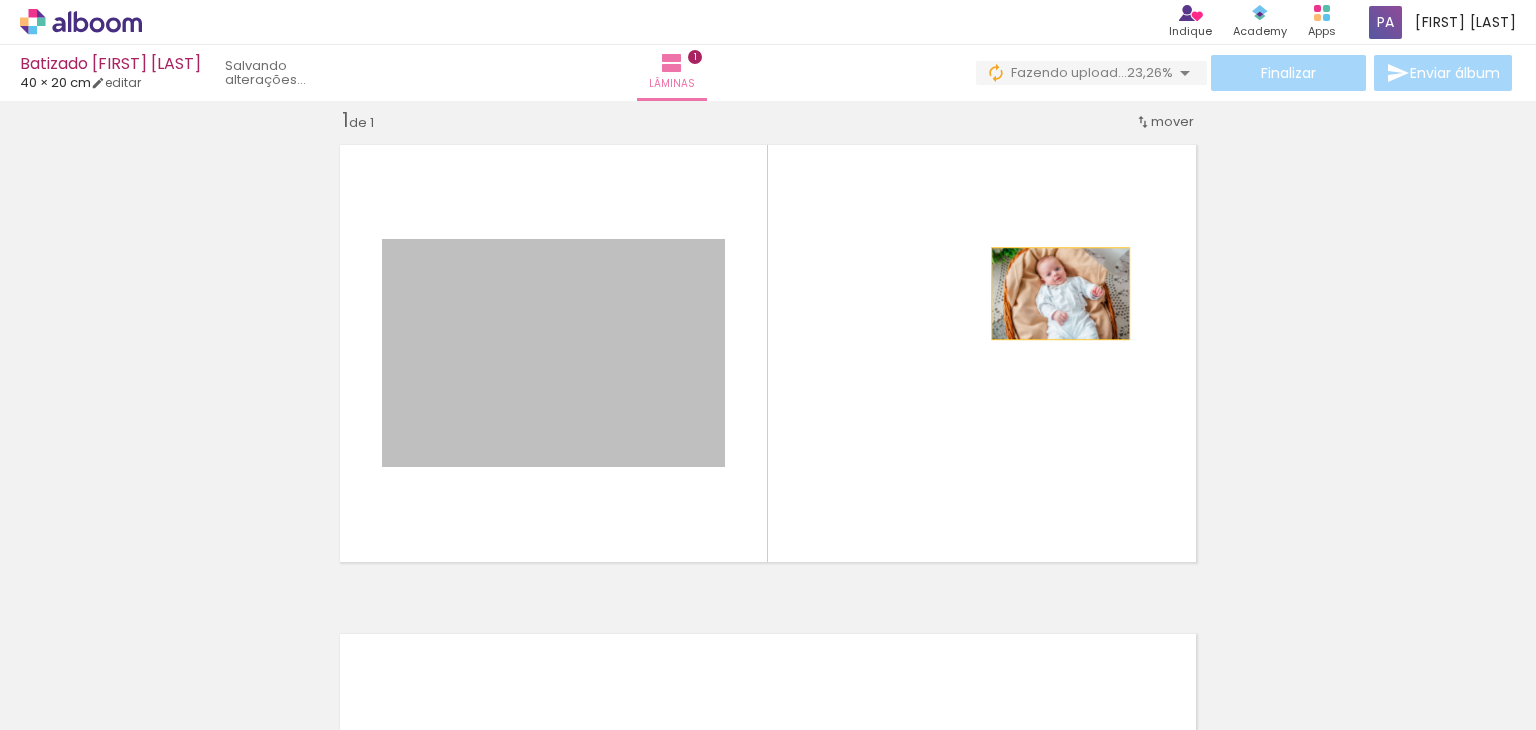 drag, startPoint x: 682, startPoint y: 293, endPoint x: 1053, endPoint y: 293, distance: 371 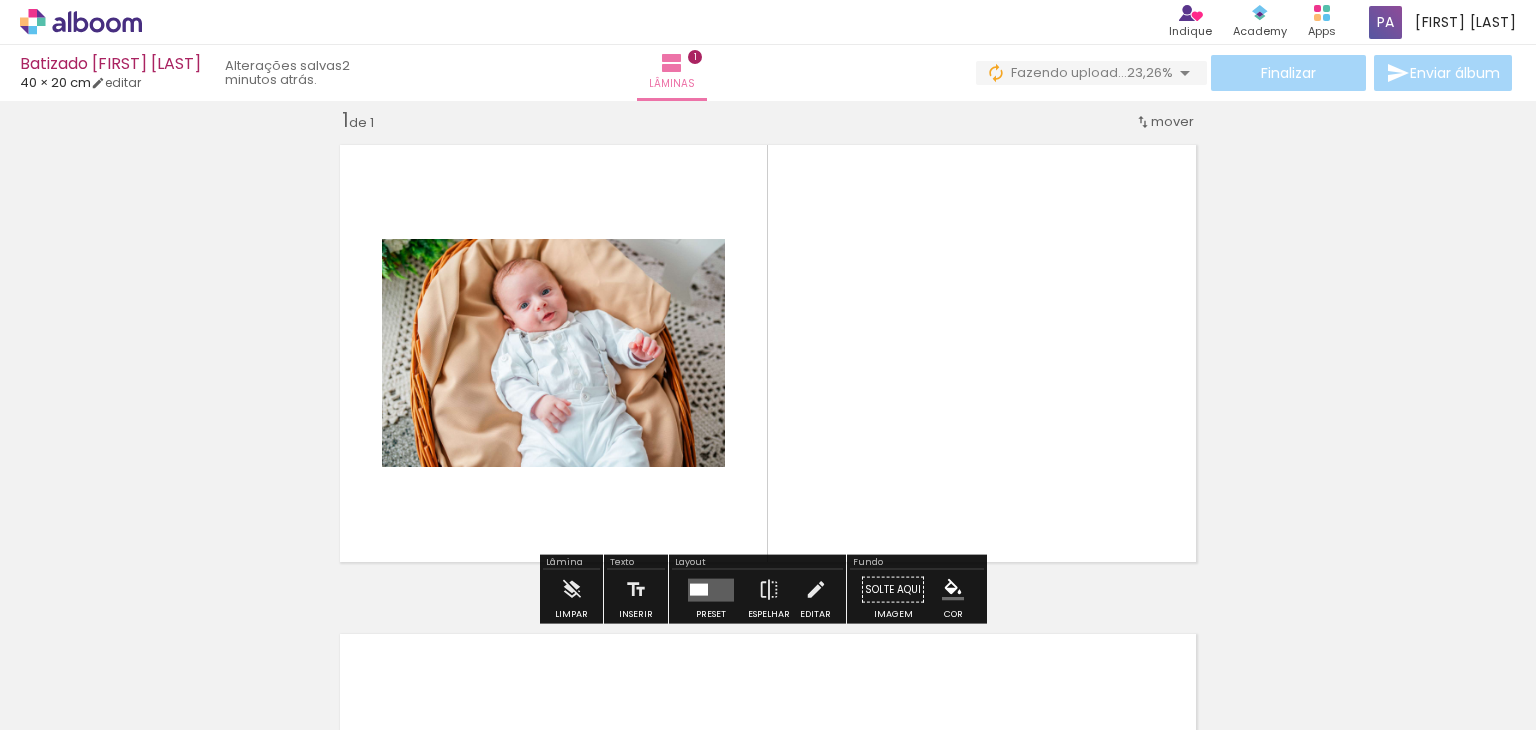 click on "mover" at bounding box center [1164, 121] 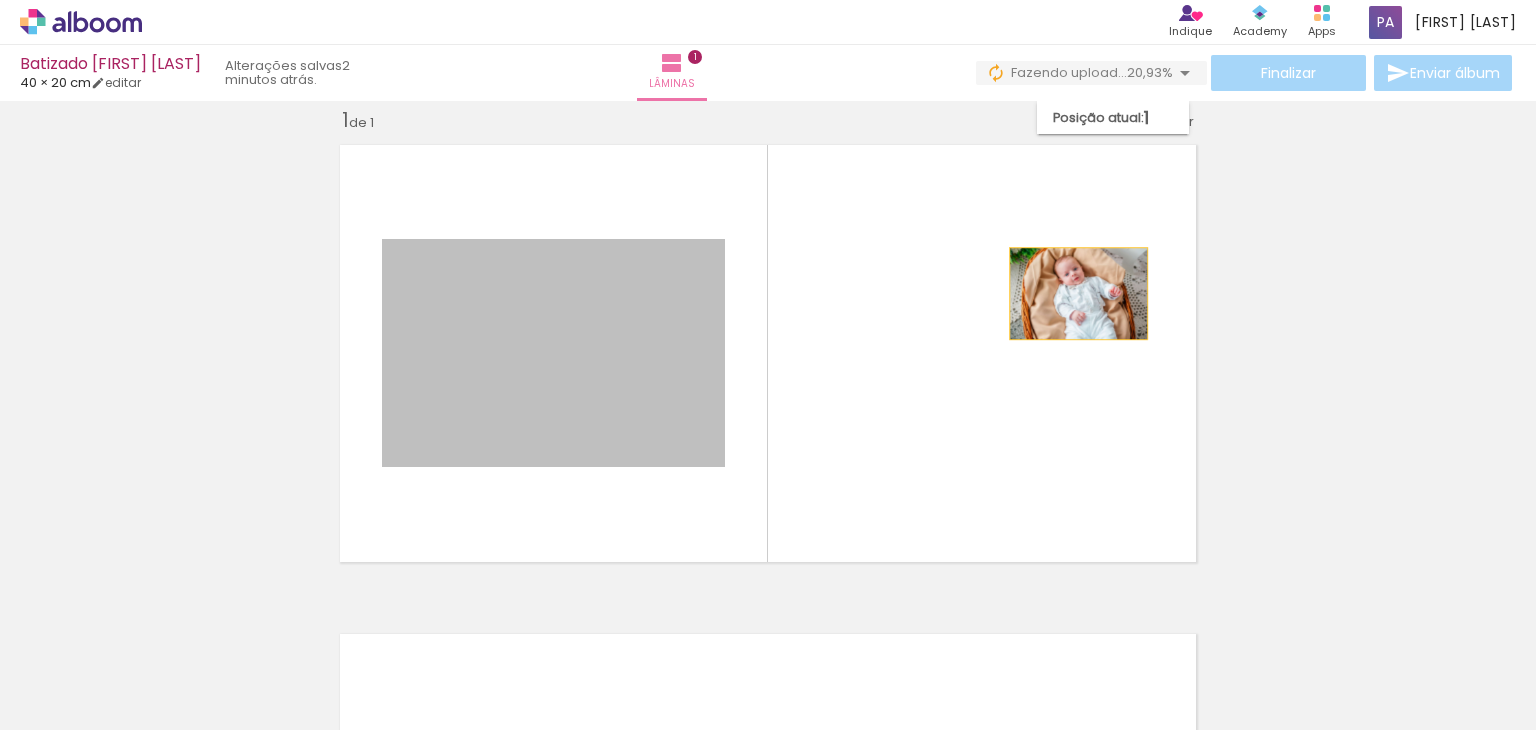 drag, startPoint x: 673, startPoint y: 288, endPoint x: 1060, endPoint y: 296, distance: 387.08267 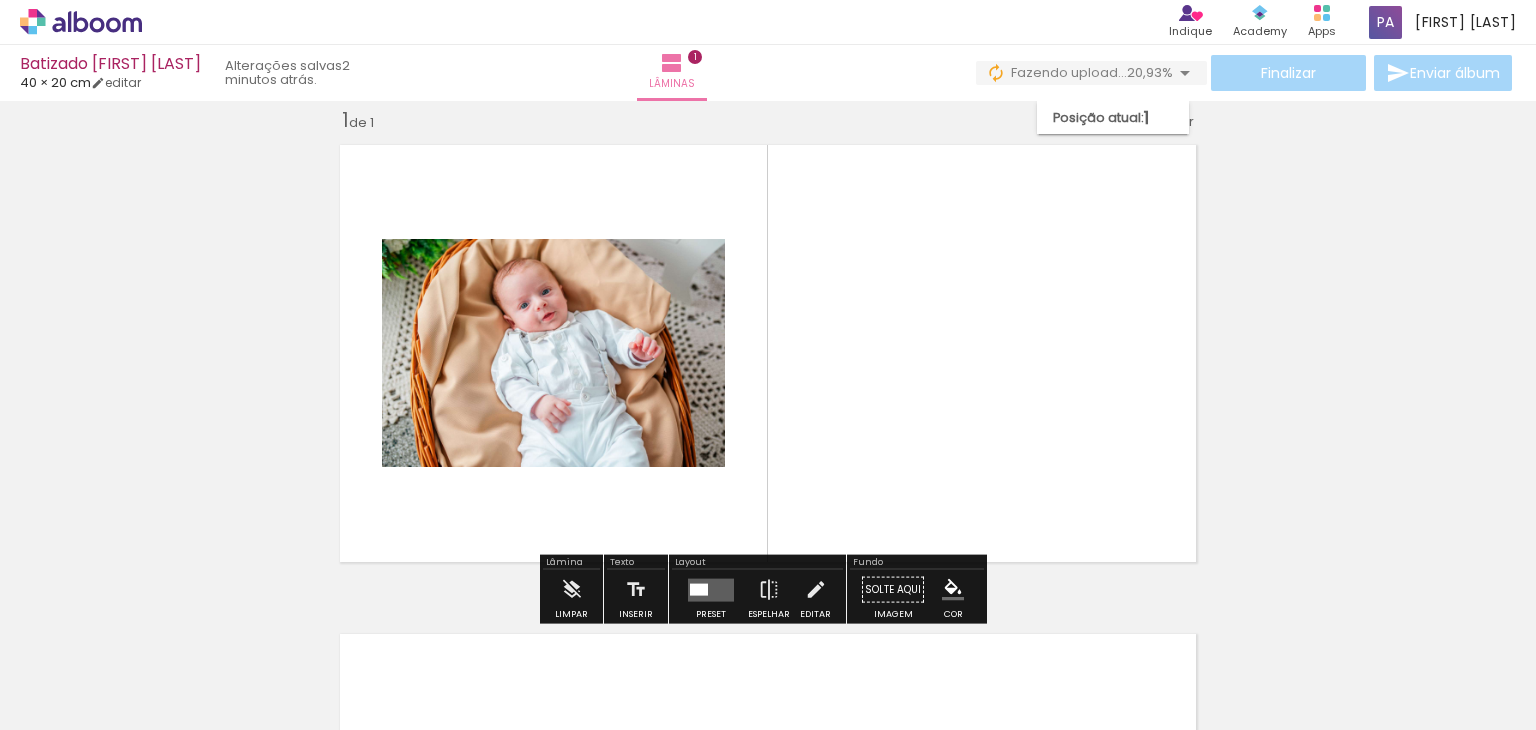 click on "Solte aqui Imagem" at bounding box center [893, 595] 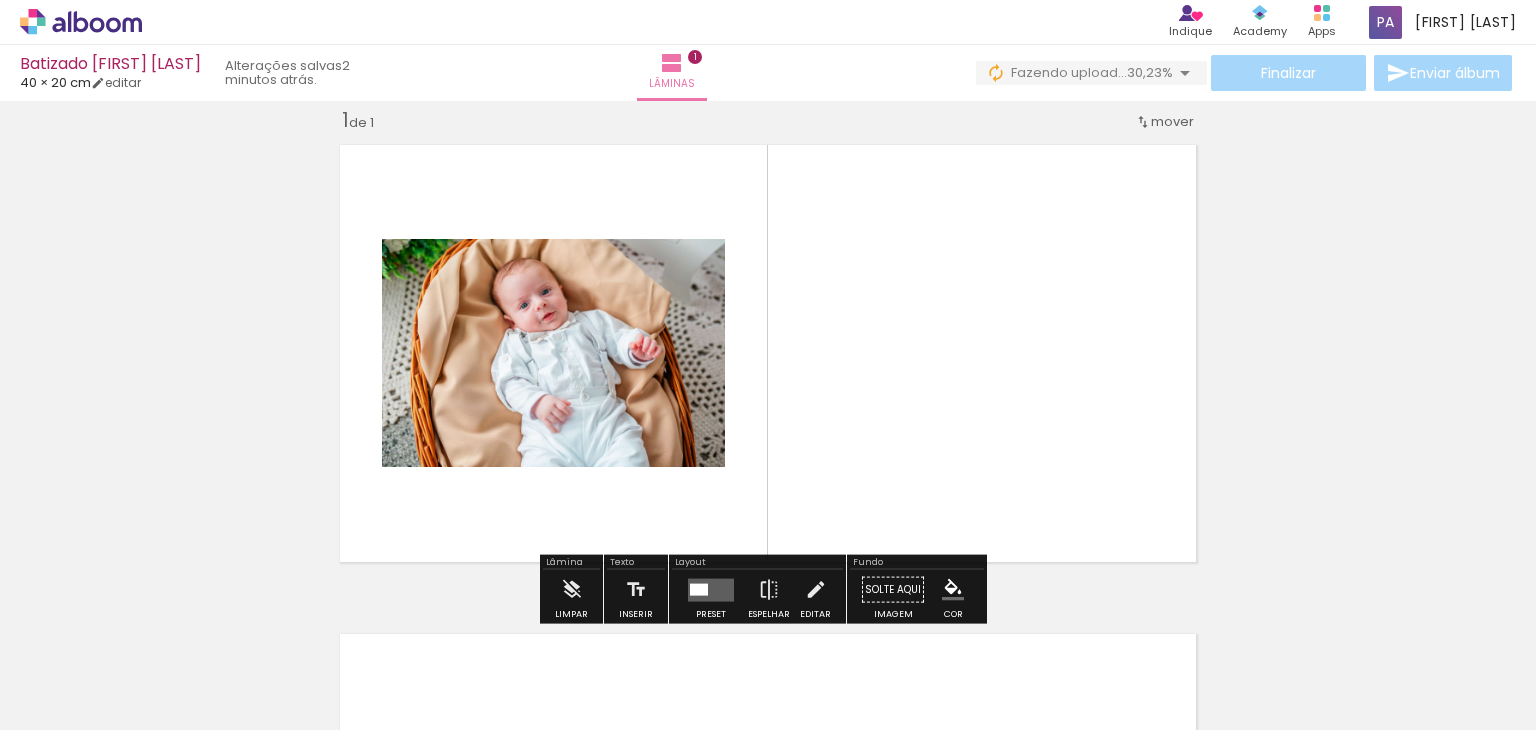 click at bounding box center [711, 589] 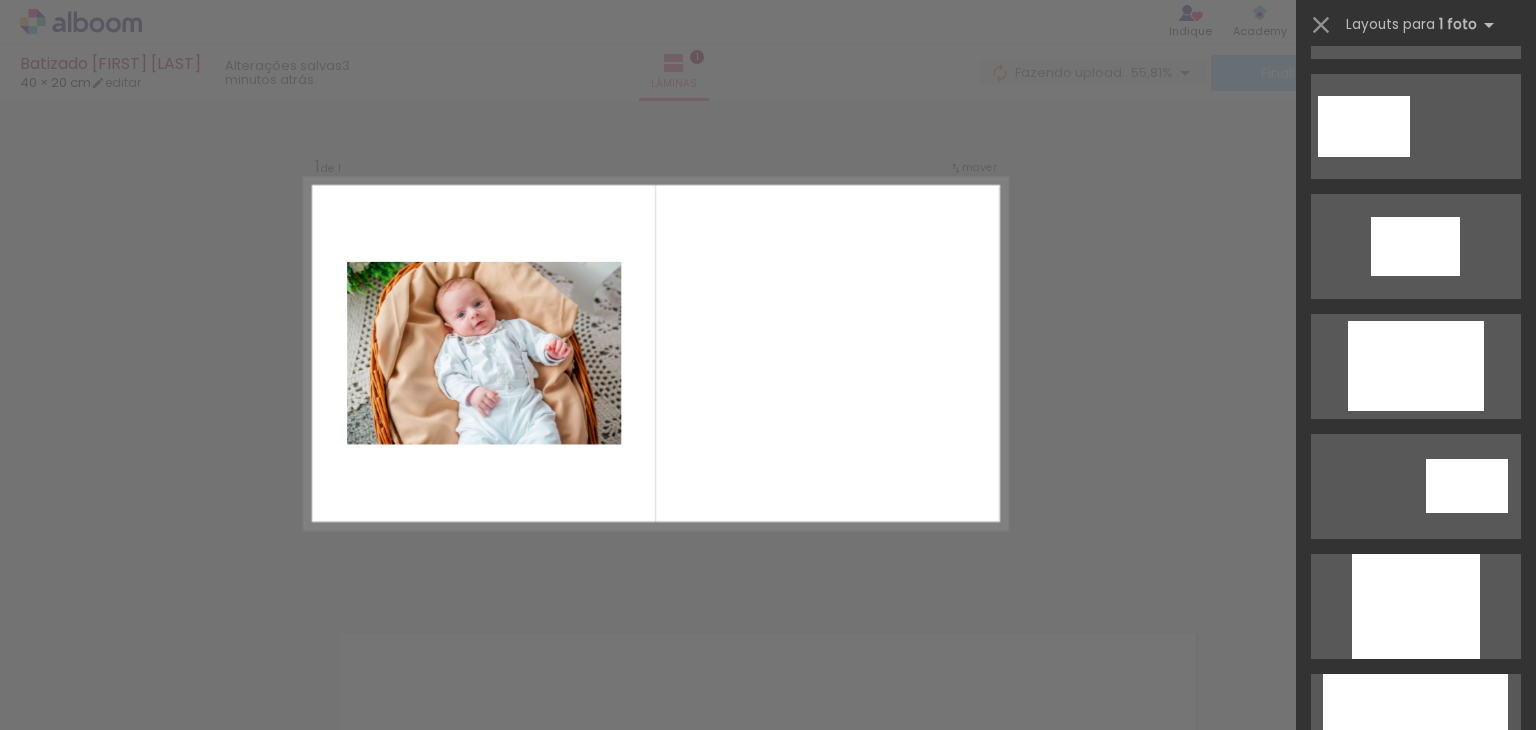 scroll, scrollTop: 1294, scrollLeft: 0, axis: vertical 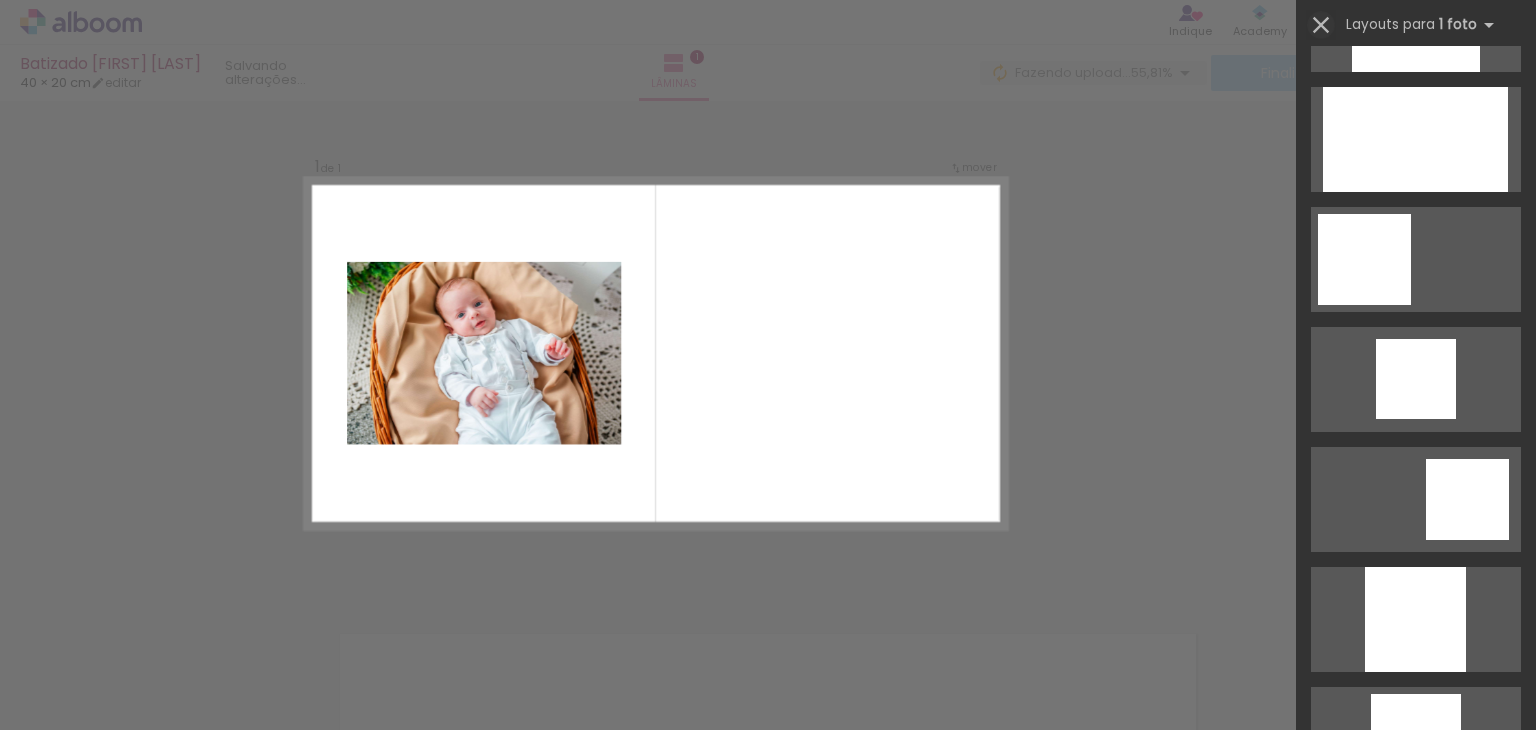 click at bounding box center (1321, 25) 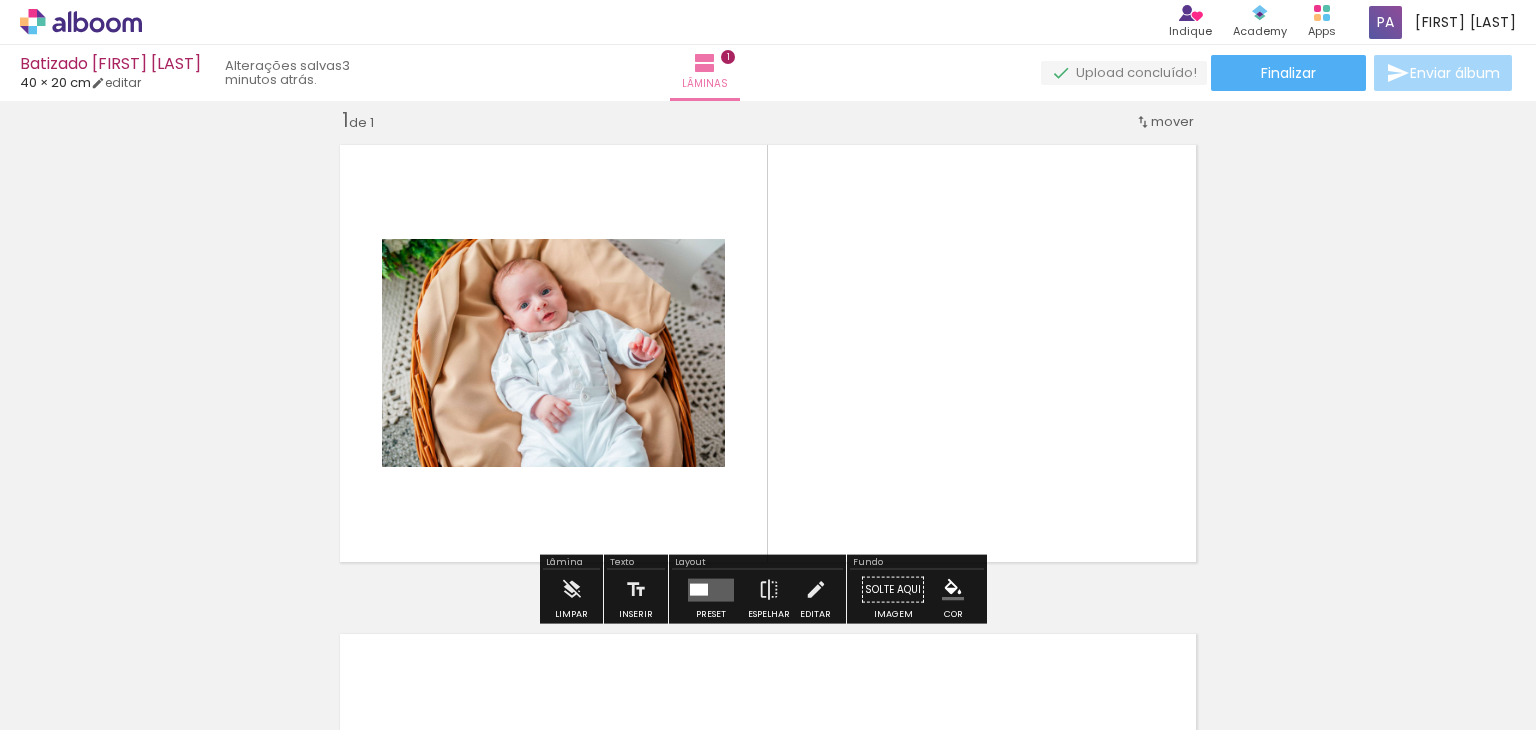 click on "Inserir lâmina 1  de 1" at bounding box center (768, 572) 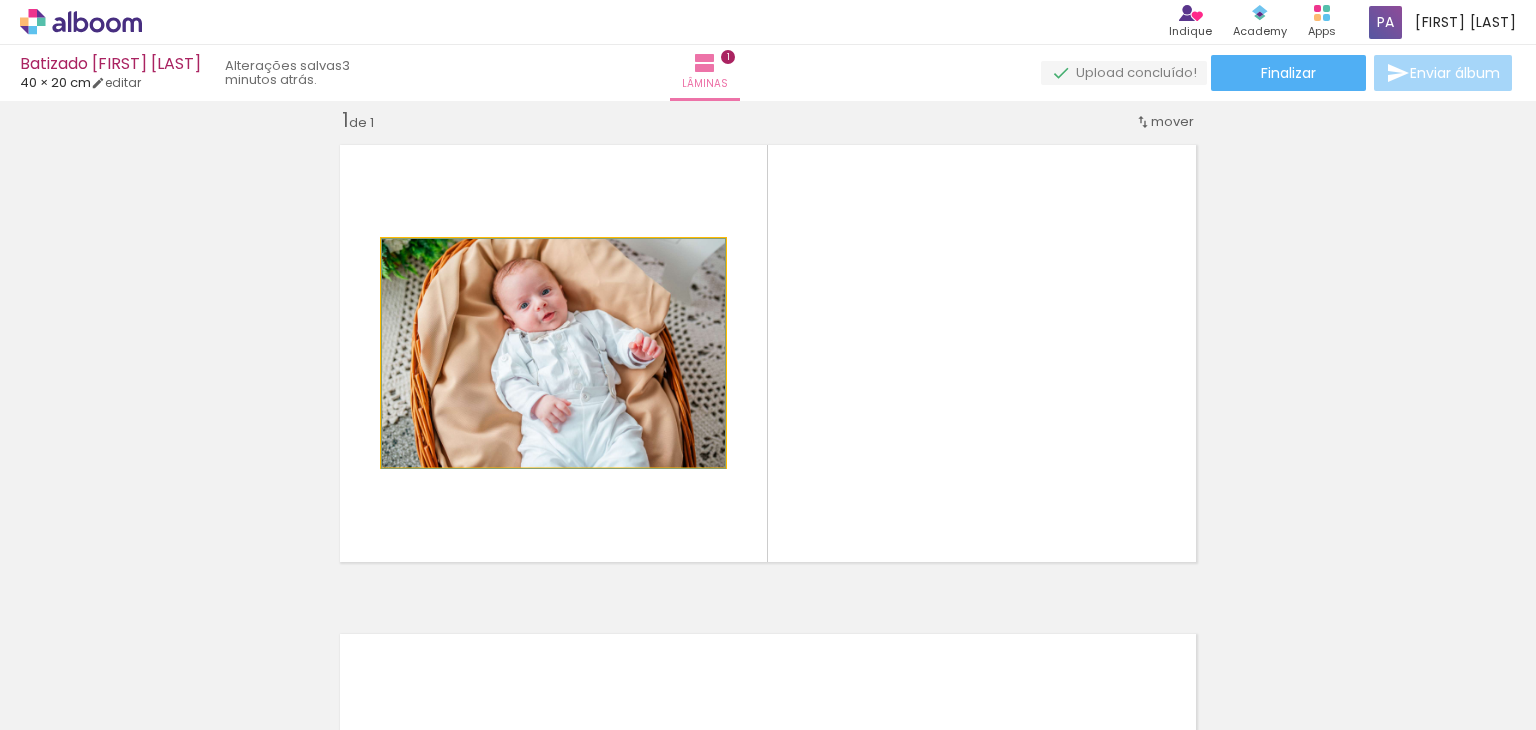 click 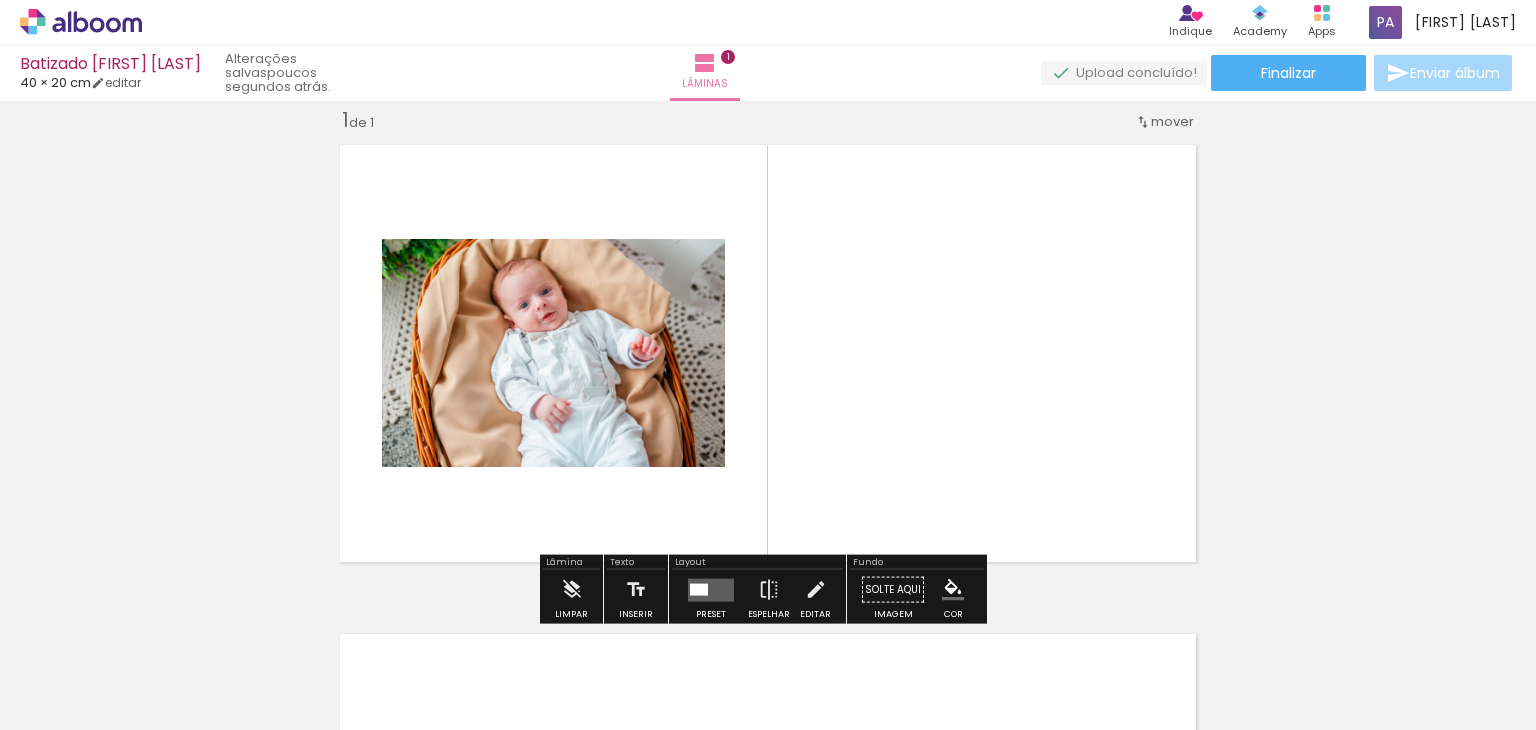 drag, startPoint x: 608, startPoint y: 408, endPoint x: 589, endPoint y: 411, distance: 19.235384 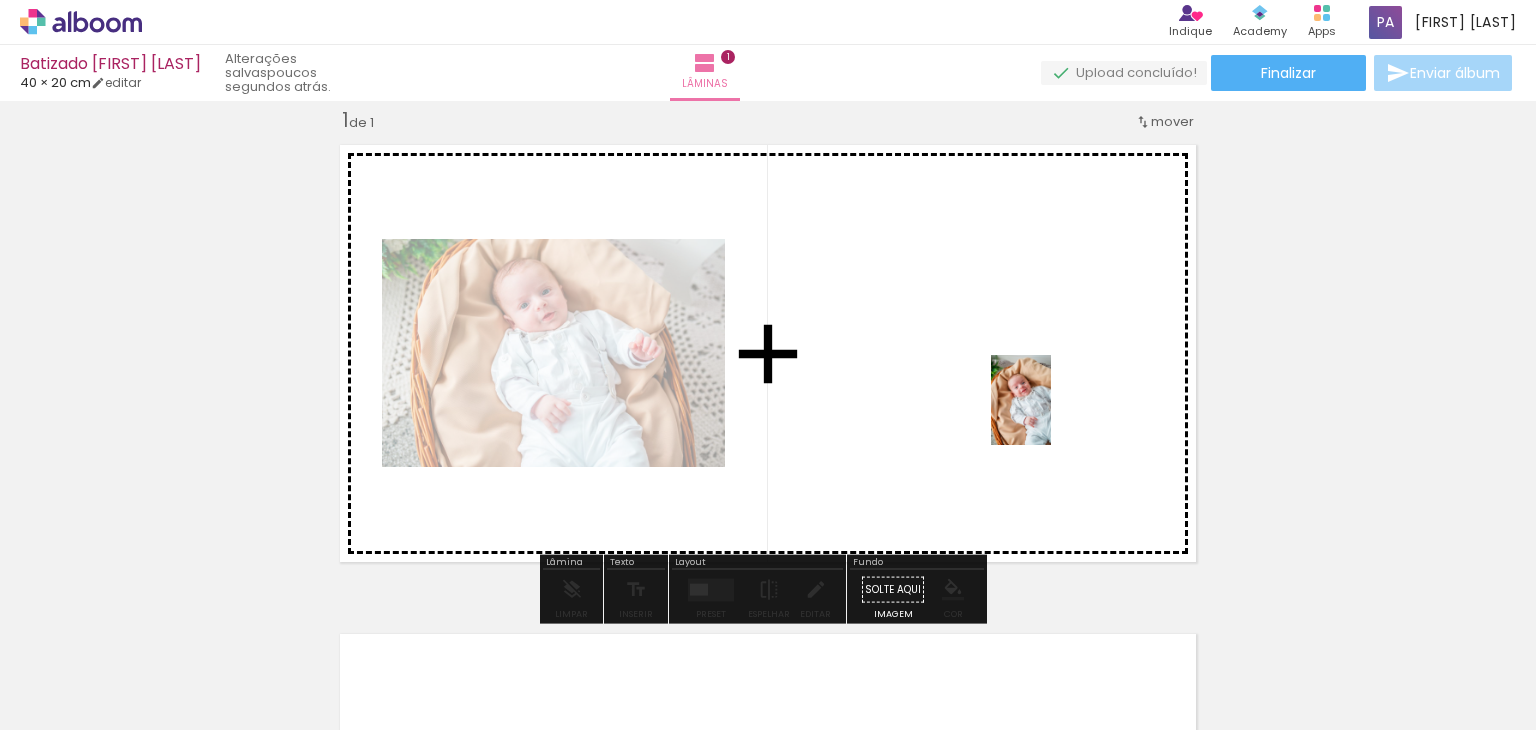 drag, startPoint x: 1130, startPoint y: 677, endPoint x: 1051, endPoint y: 414, distance: 274.60883 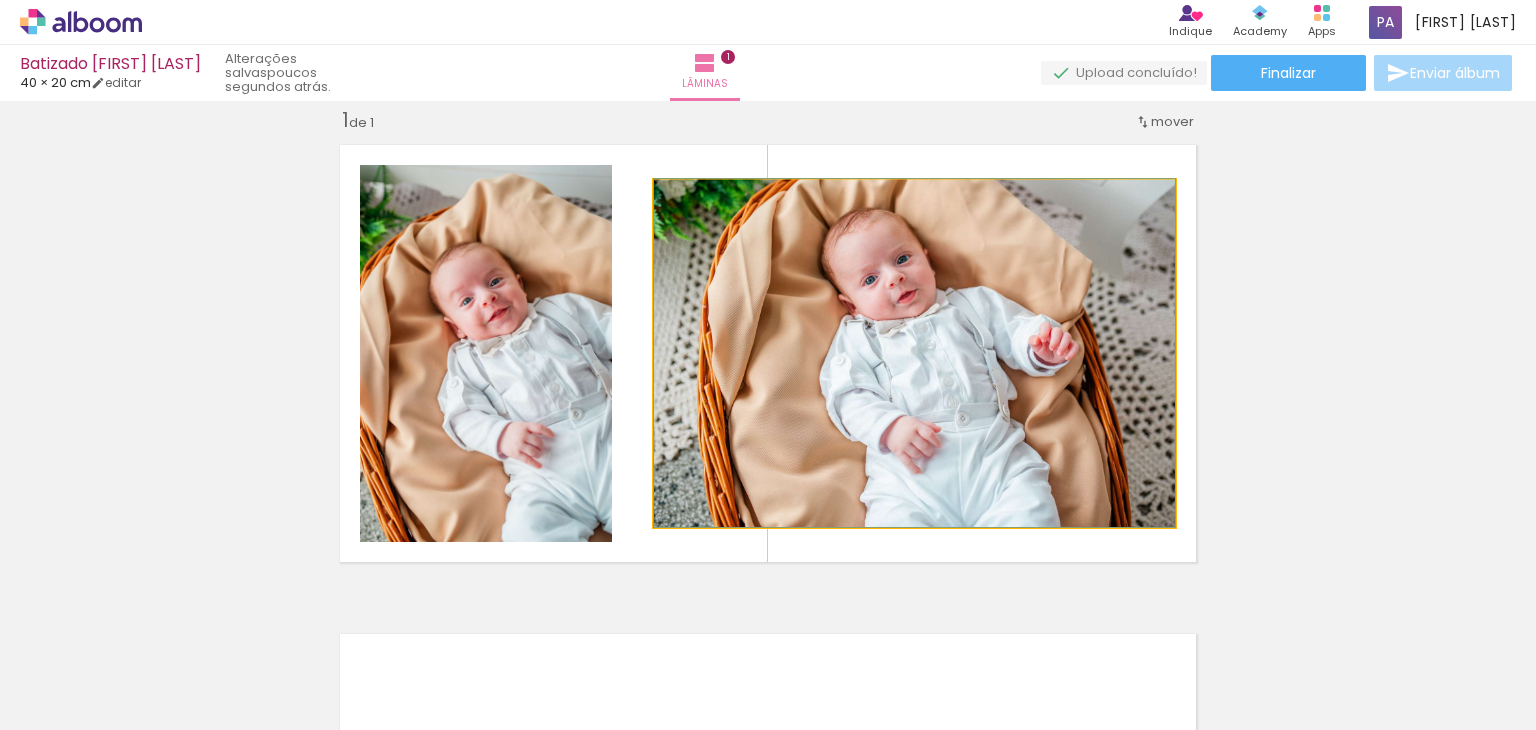 drag, startPoint x: 992, startPoint y: 419, endPoint x: 1069, endPoint y: 396, distance: 80.36168 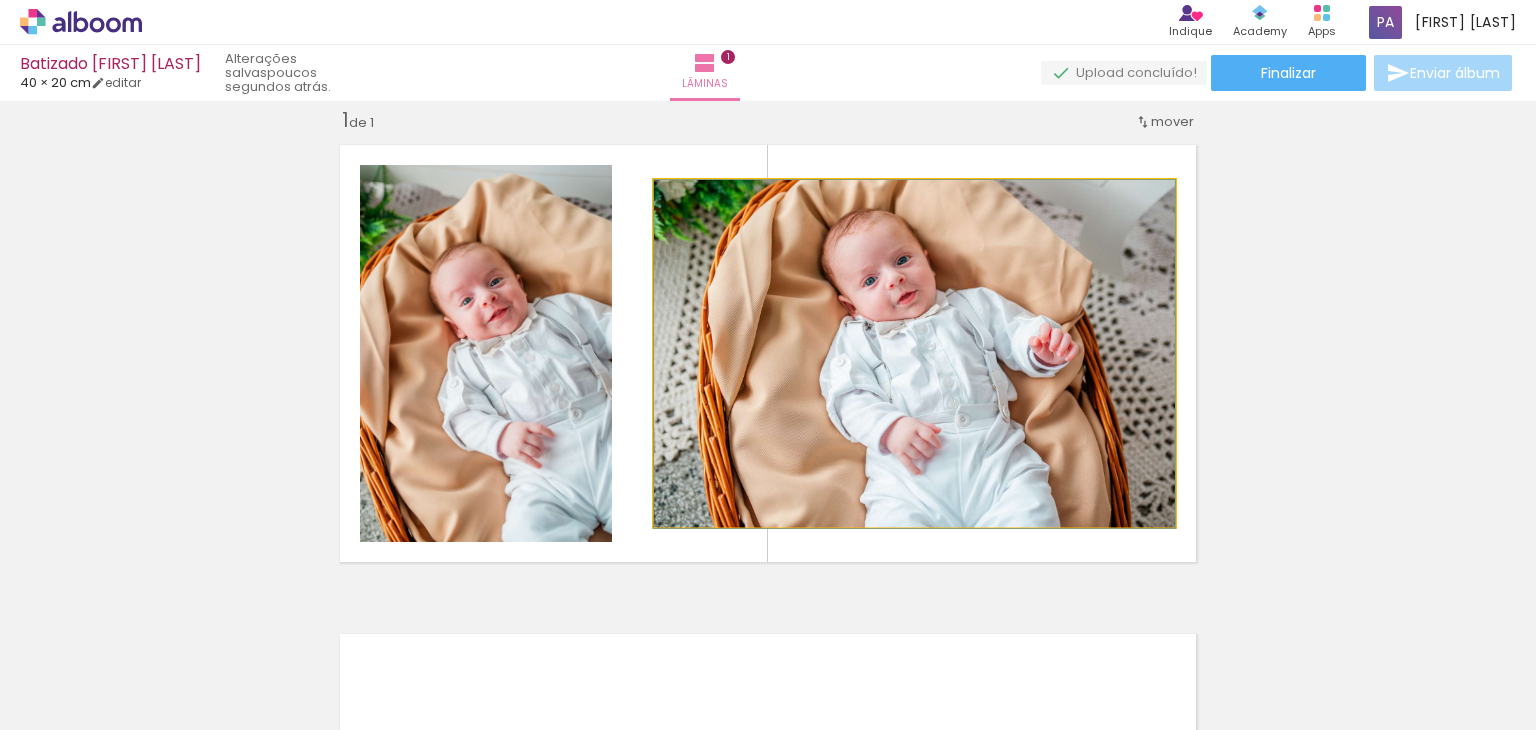 drag, startPoint x: 858, startPoint y: 361, endPoint x: 887, endPoint y: 428, distance: 73.00685 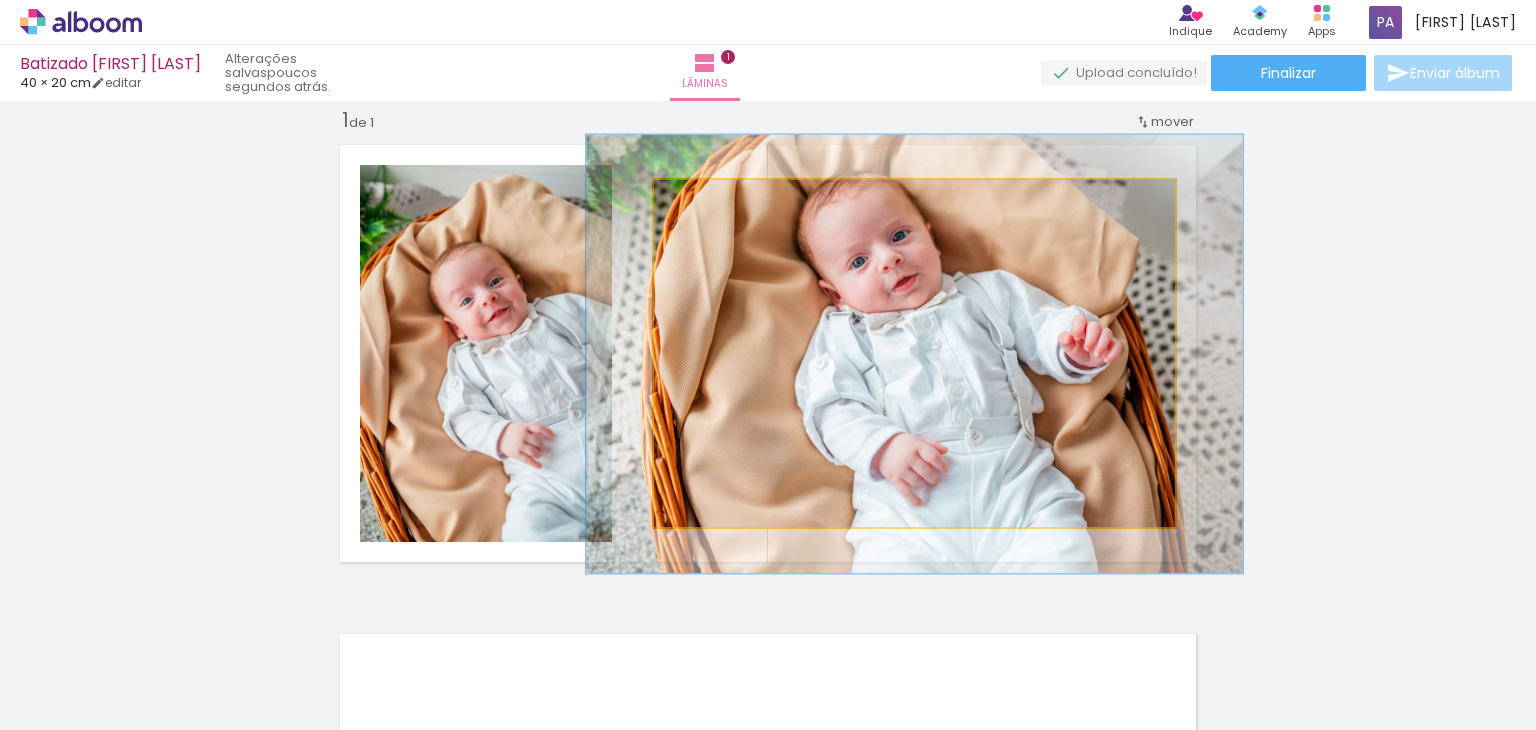 drag, startPoint x: 694, startPoint y: 199, endPoint x: 708, endPoint y: 199, distance: 14 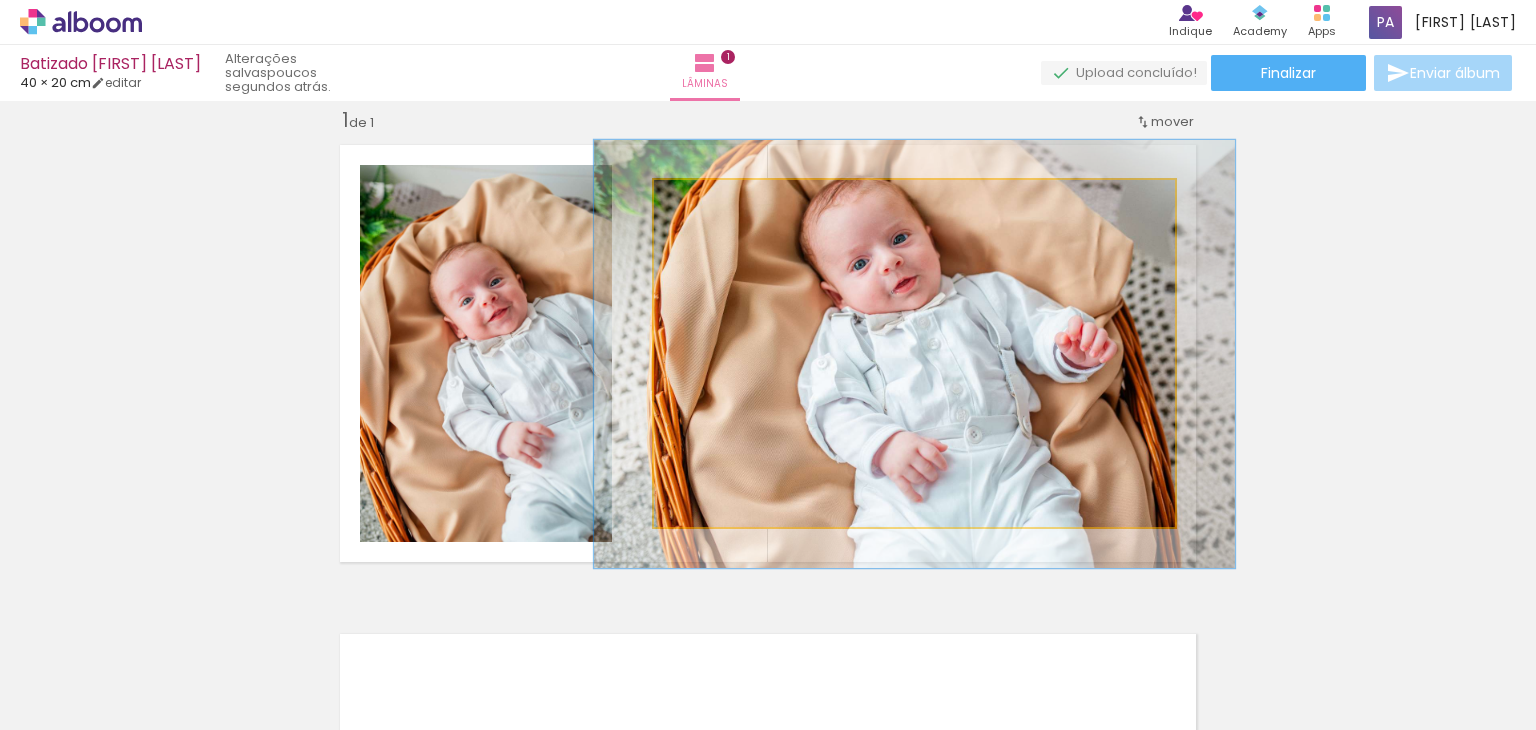 click at bounding box center [719, 201] 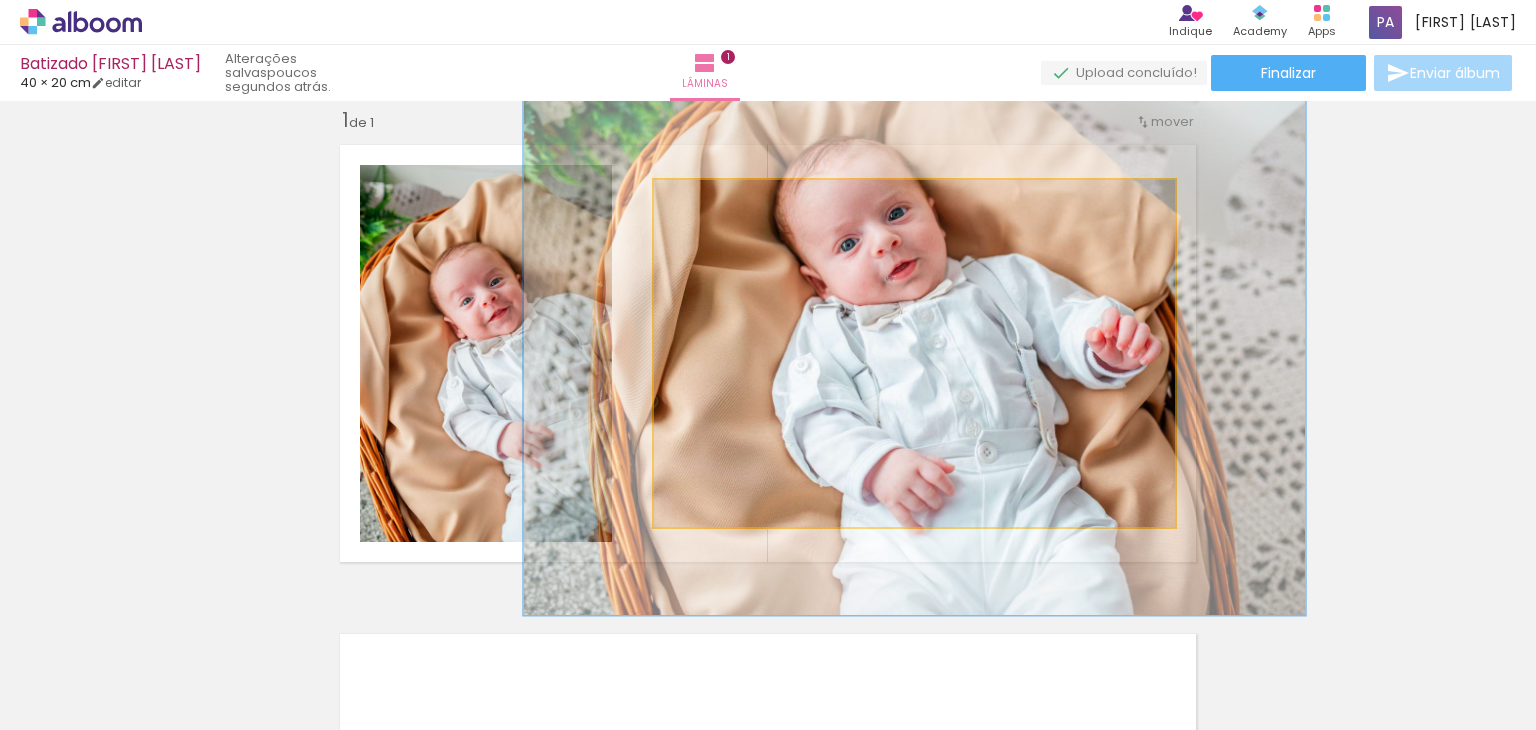 drag, startPoint x: 703, startPoint y: 198, endPoint x: 724, endPoint y: 197, distance: 21.023796 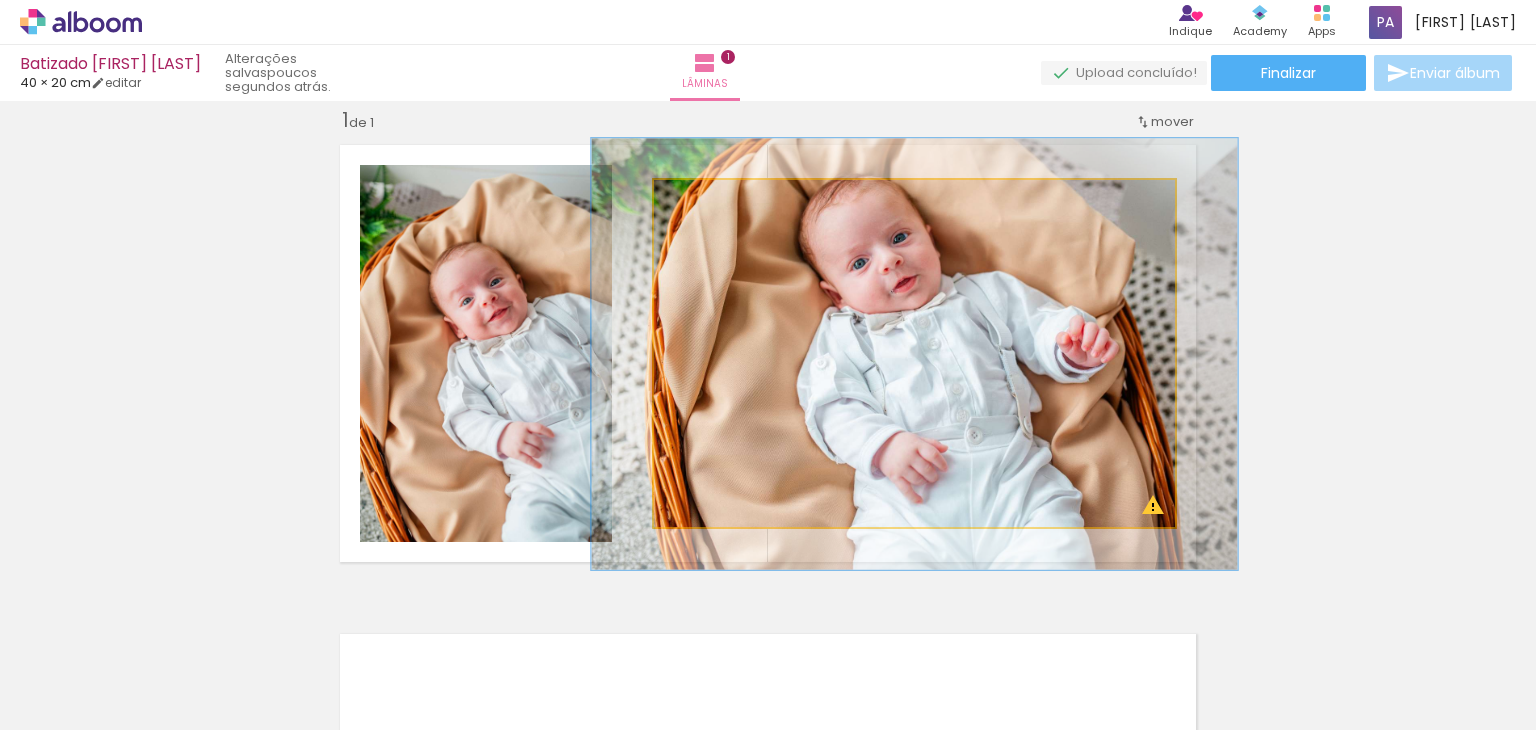 drag, startPoint x: 724, startPoint y: 197, endPoint x: 704, endPoint y: 194, distance: 20.22375 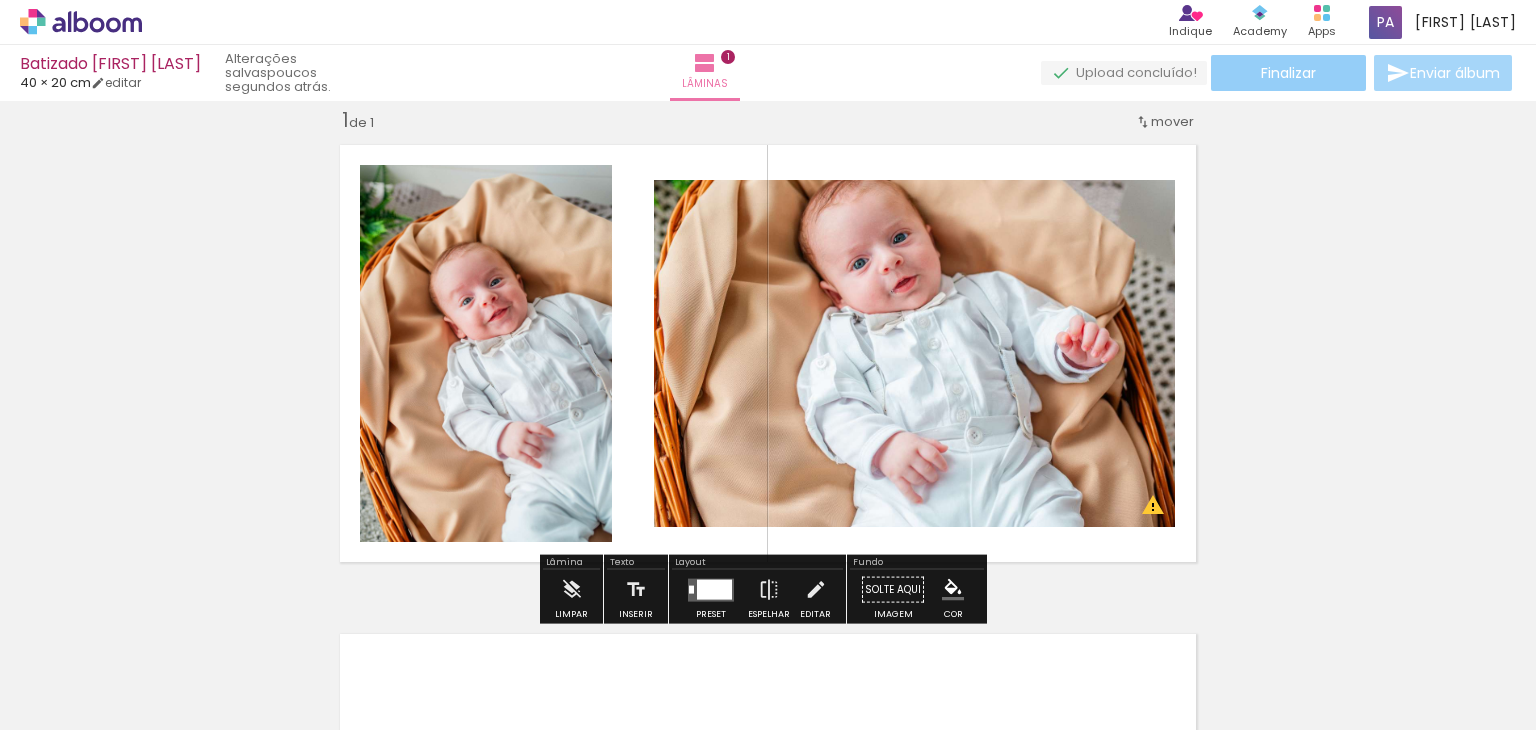 click on "Finalizar" 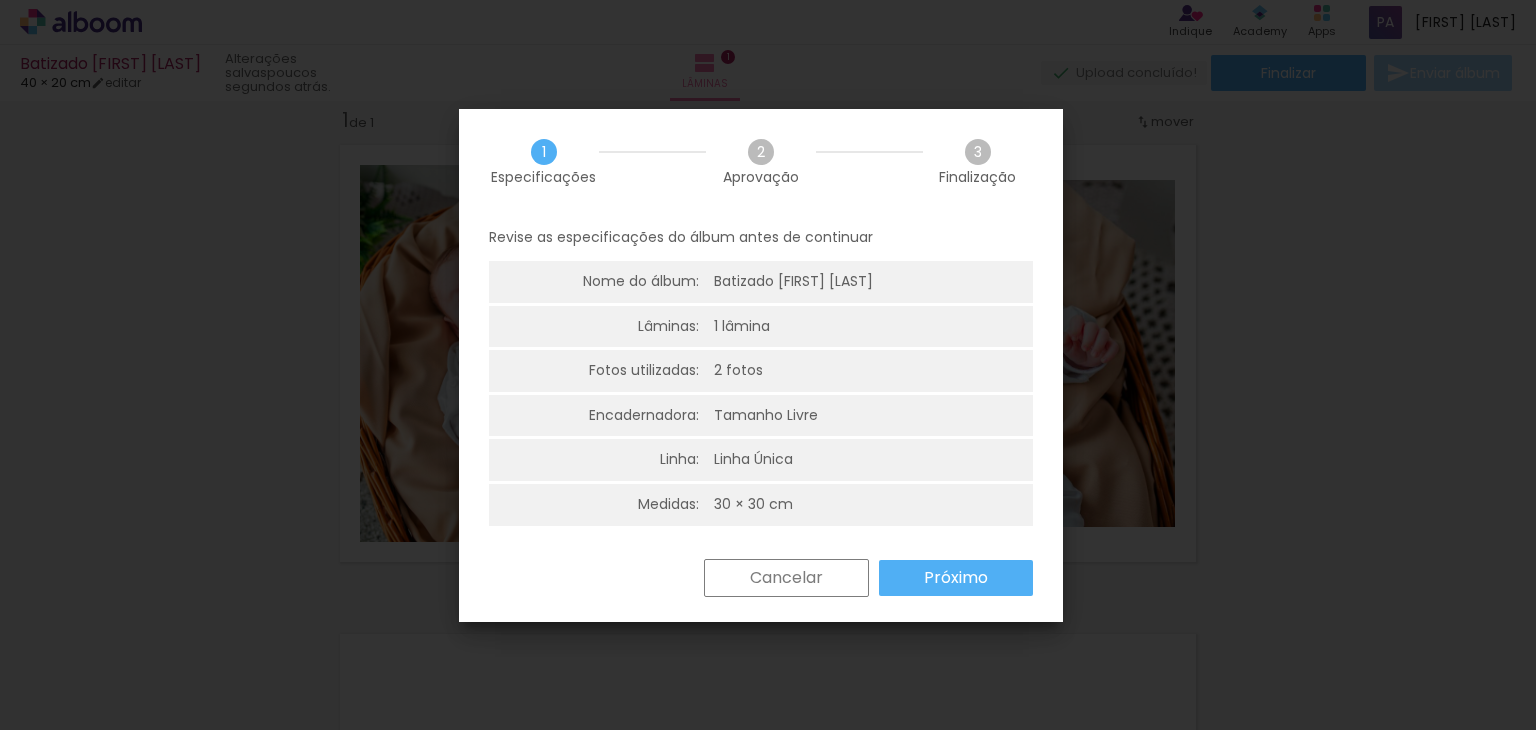 click on "2" at bounding box center [761, 152] 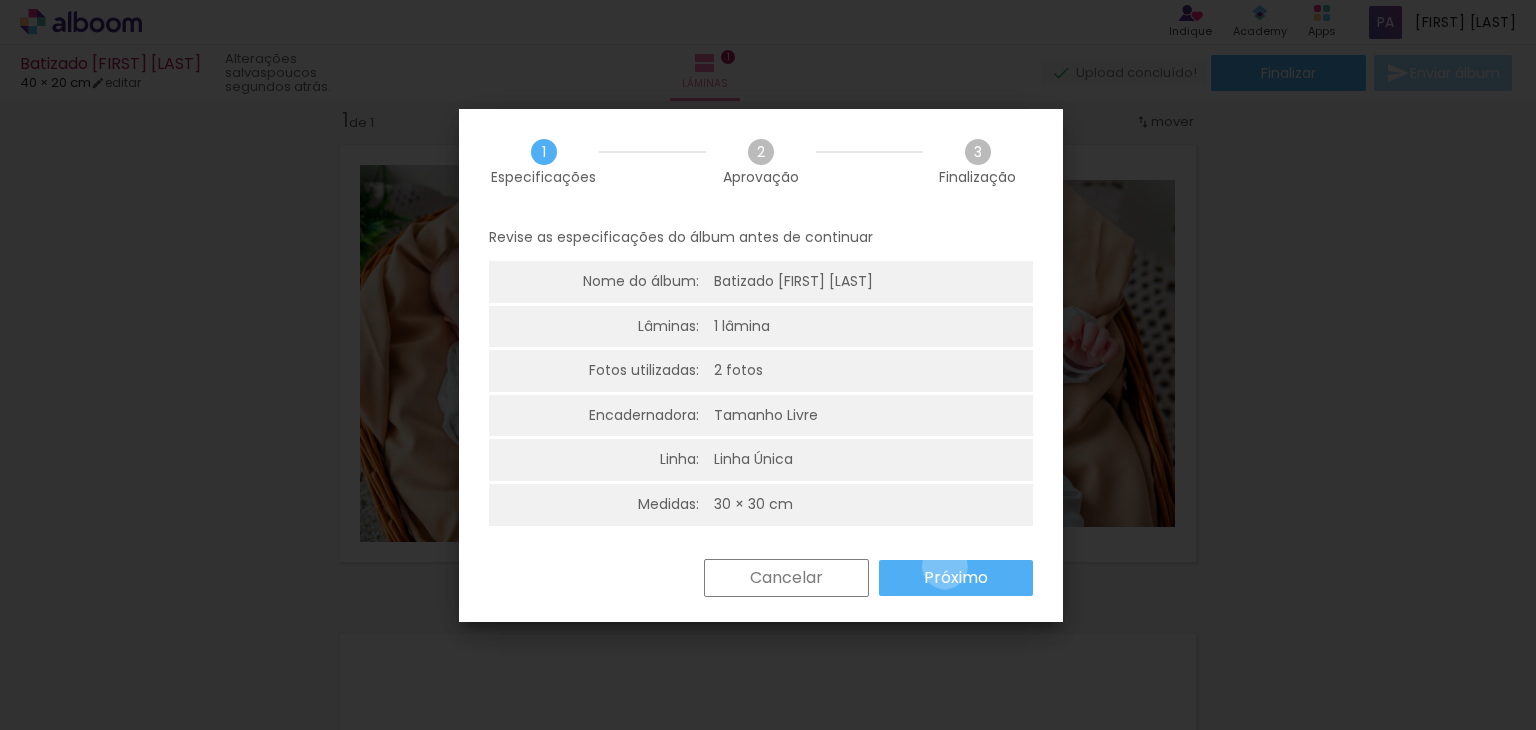 click on "Próximo" at bounding box center (0, 0) 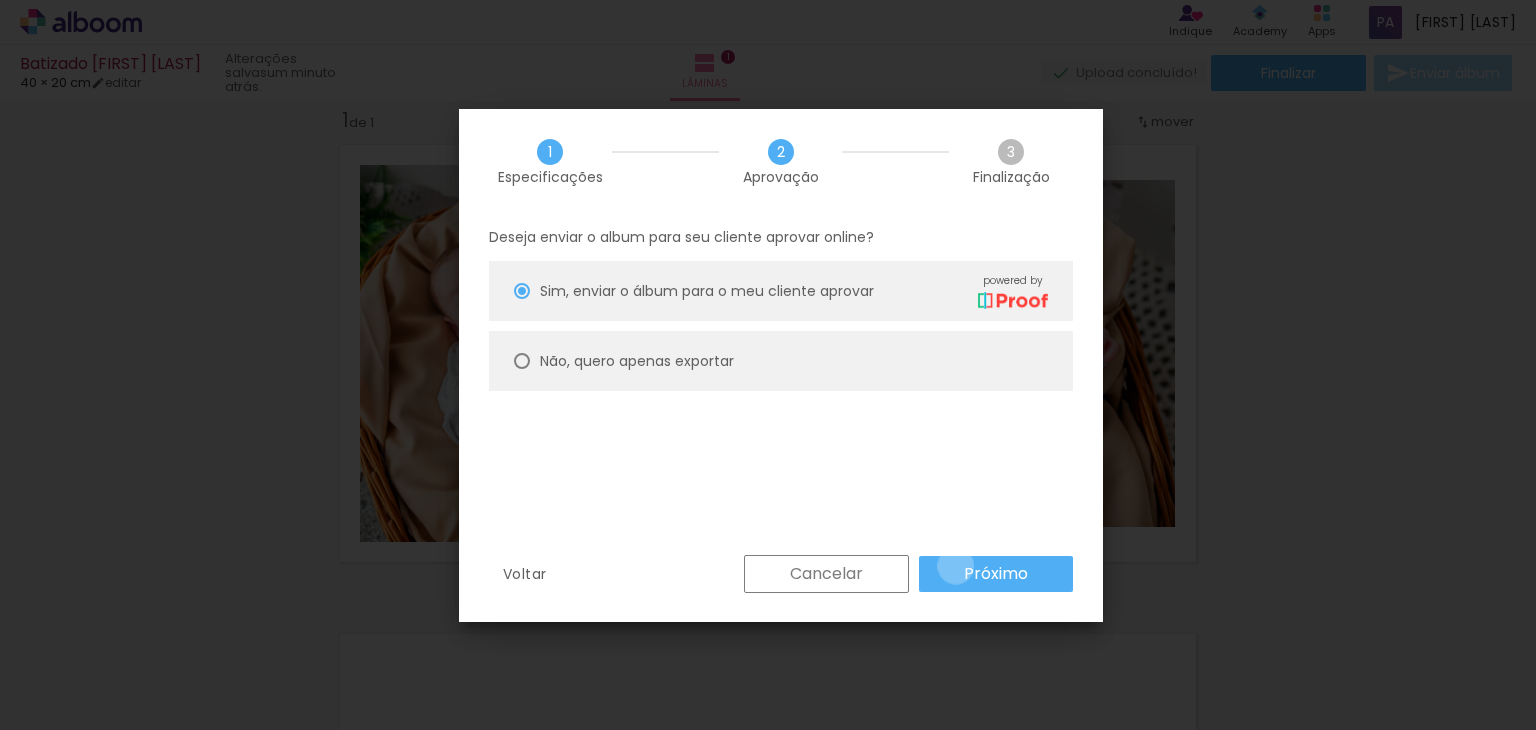 click on "Próximo" at bounding box center (996, 574) 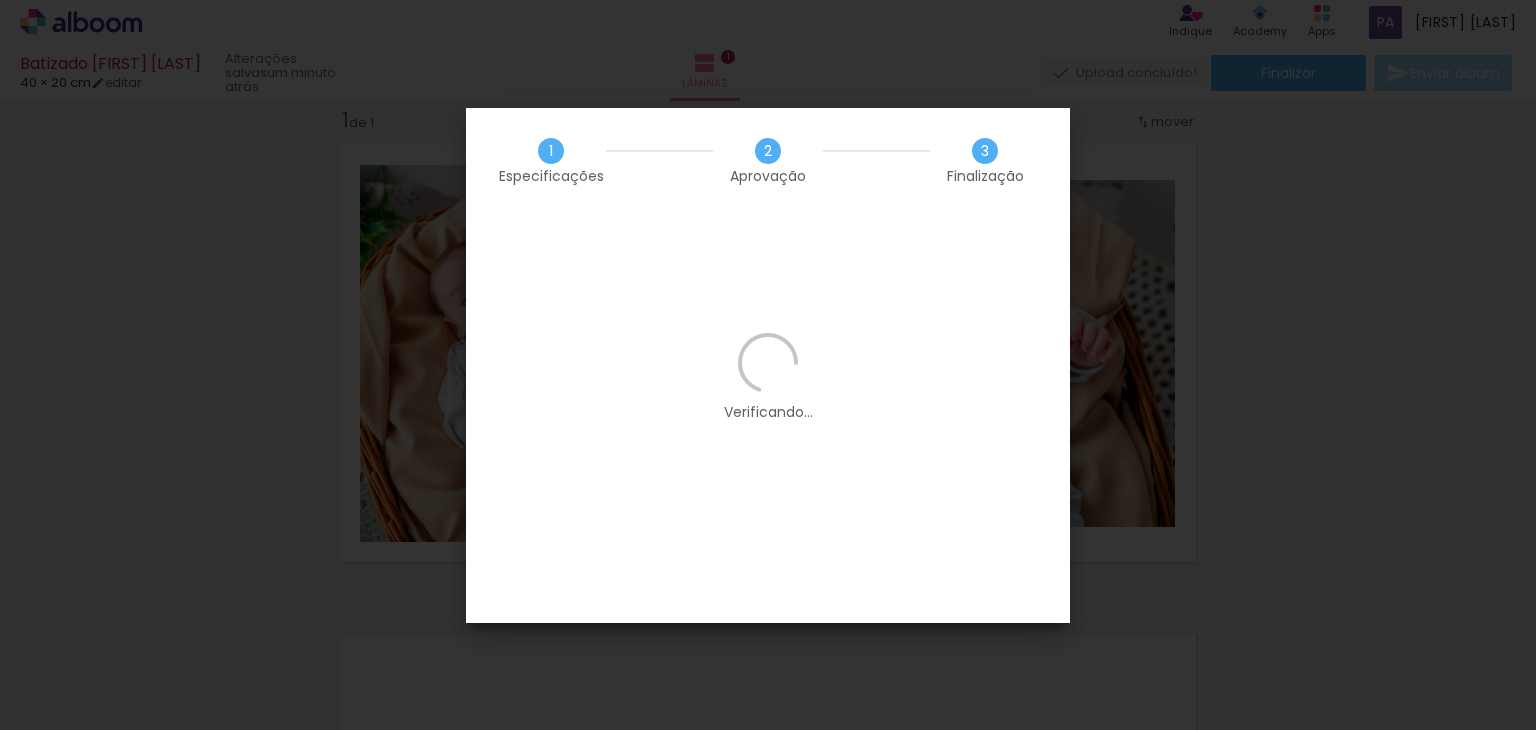 scroll, scrollTop: 0, scrollLeft: 0, axis: both 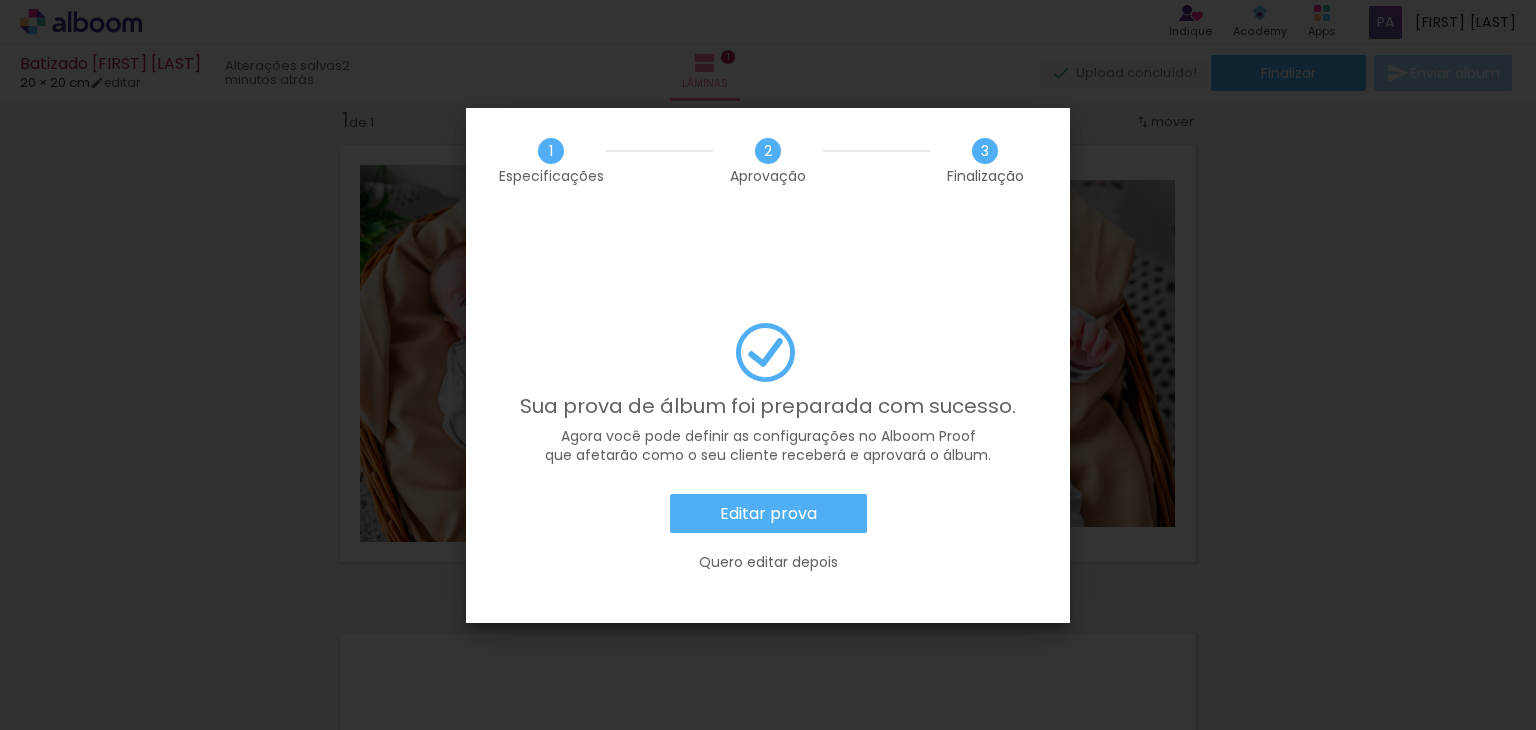 click on "Quero editar depois" at bounding box center (0, 0) 